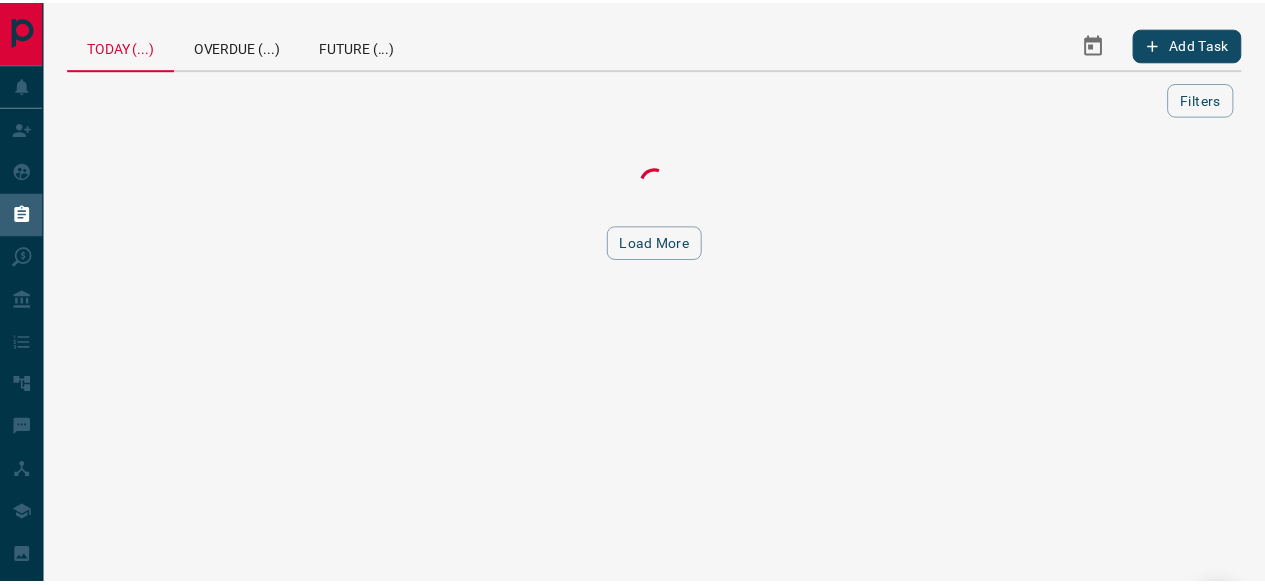 scroll, scrollTop: 0, scrollLeft: 0, axis: both 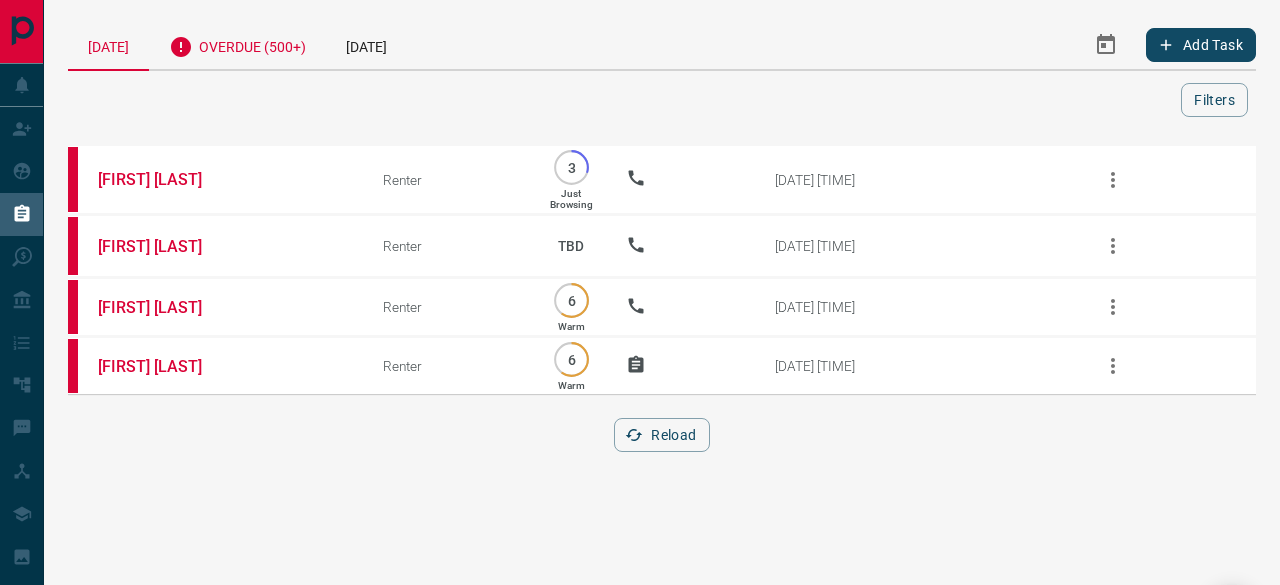 click on "Overdue (500+)" at bounding box center (237, 44) 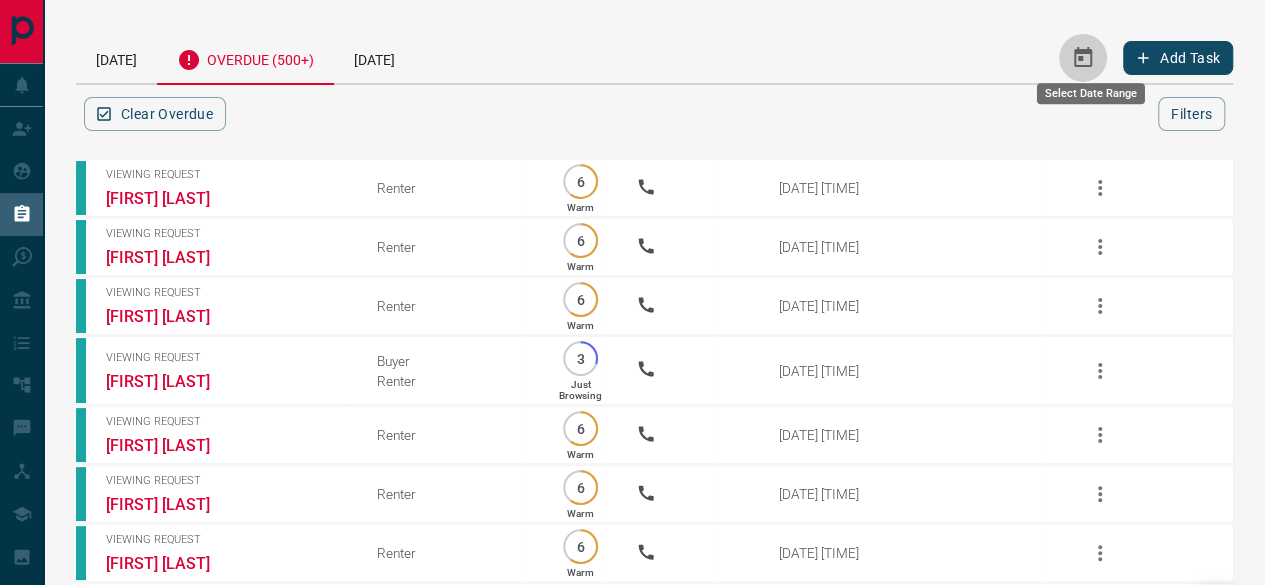 click 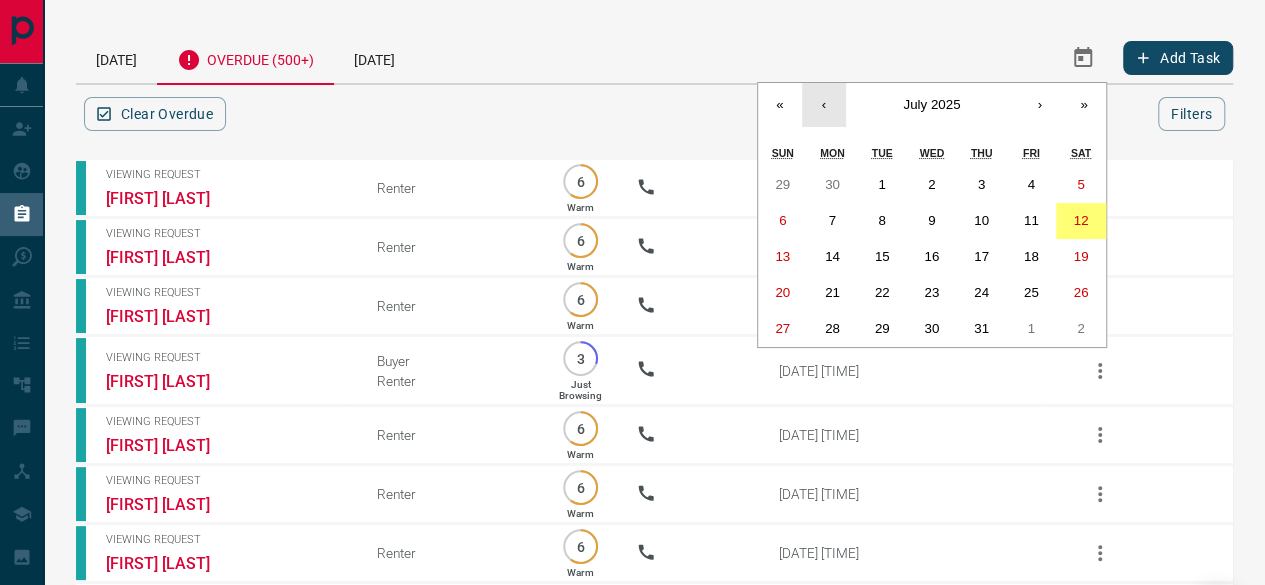 drag, startPoint x: 830, startPoint y: 94, endPoint x: 878, endPoint y: 112, distance: 51.264023 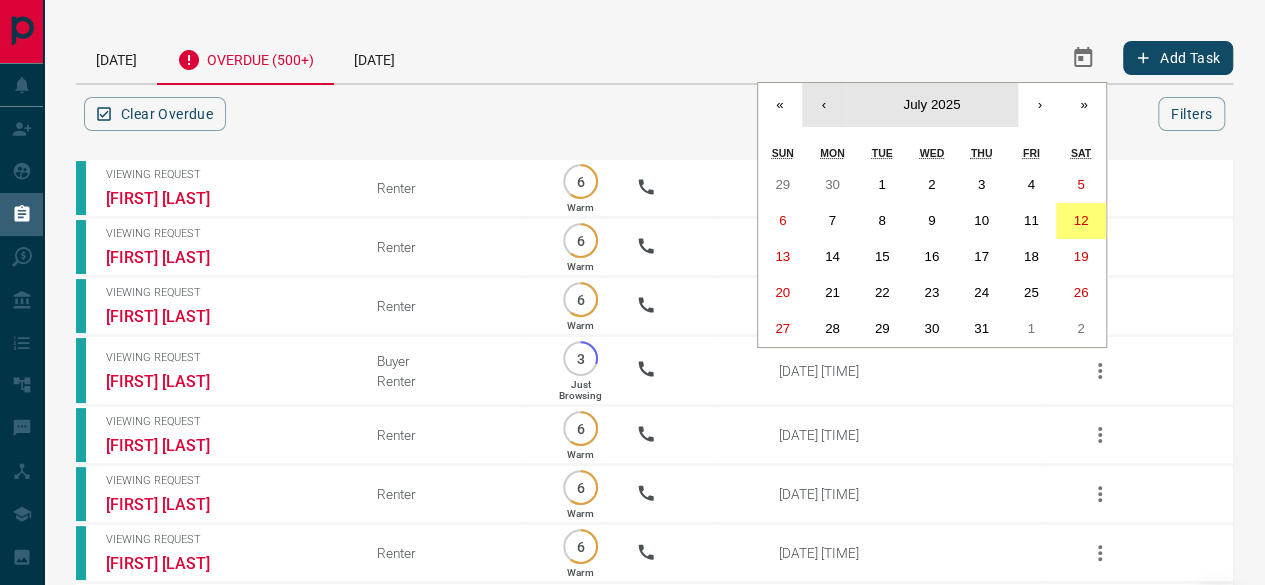 click on "‹" at bounding box center (824, 105) 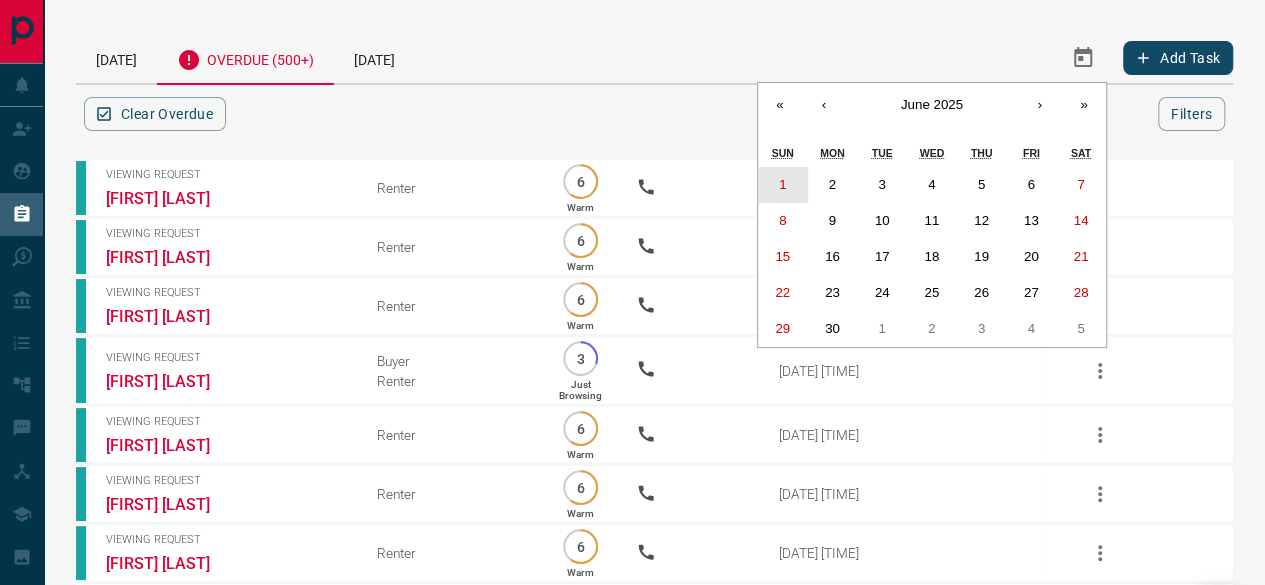 click on "1" at bounding box center (783, 185) 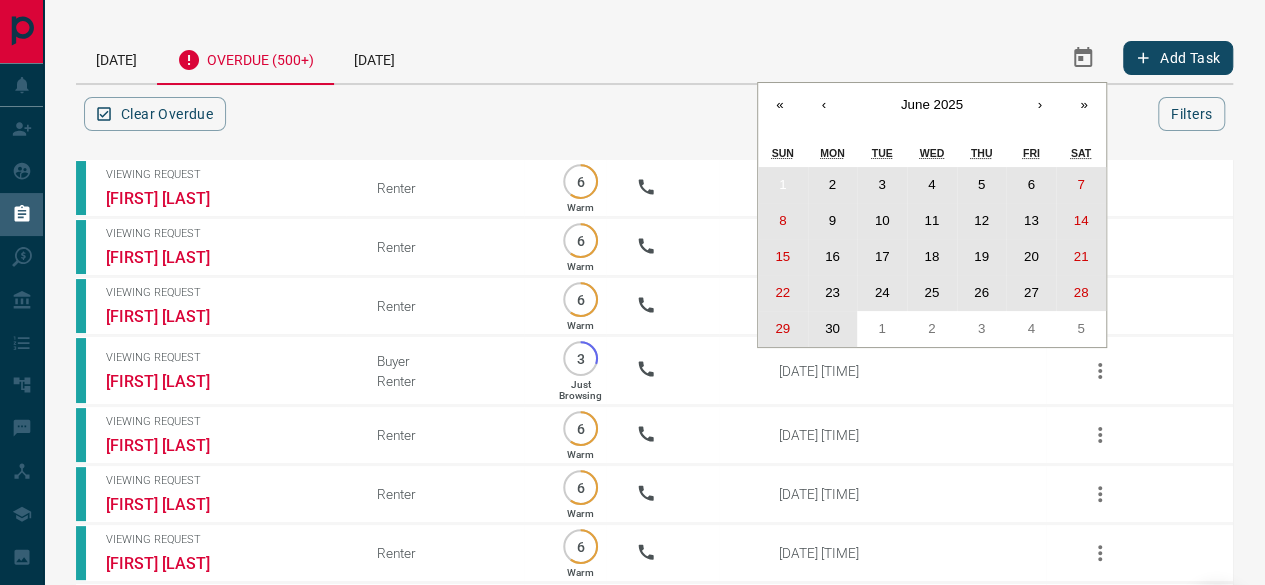 click on "30" at bounding box center (833, 329) 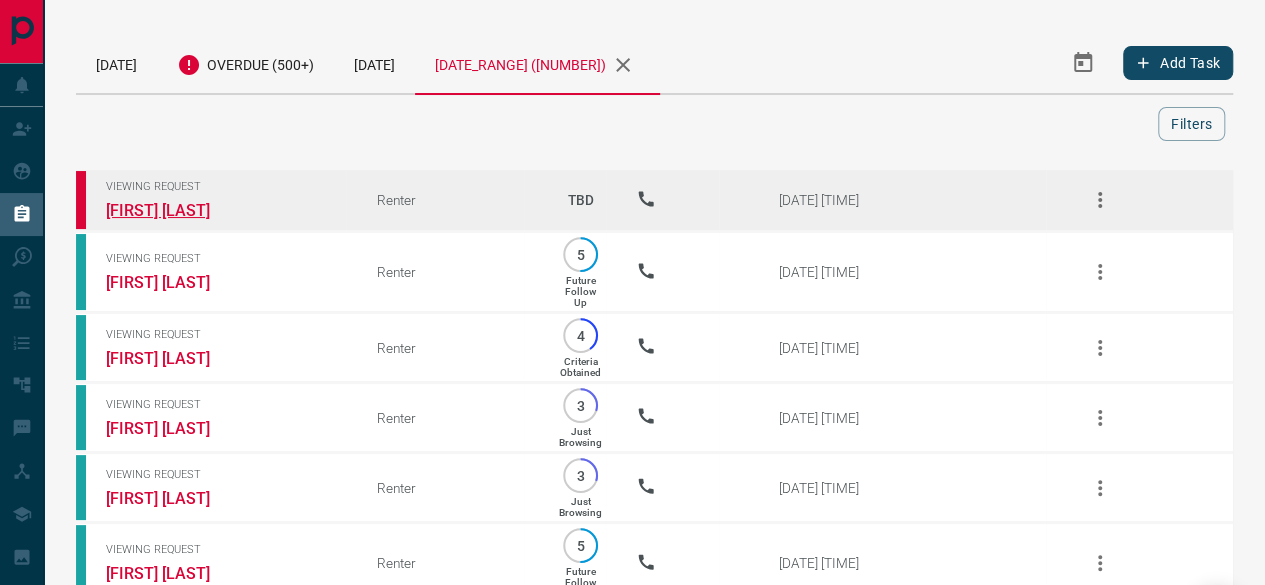click on "[FIRST] [LAST]" at bounding box center (181, 210) 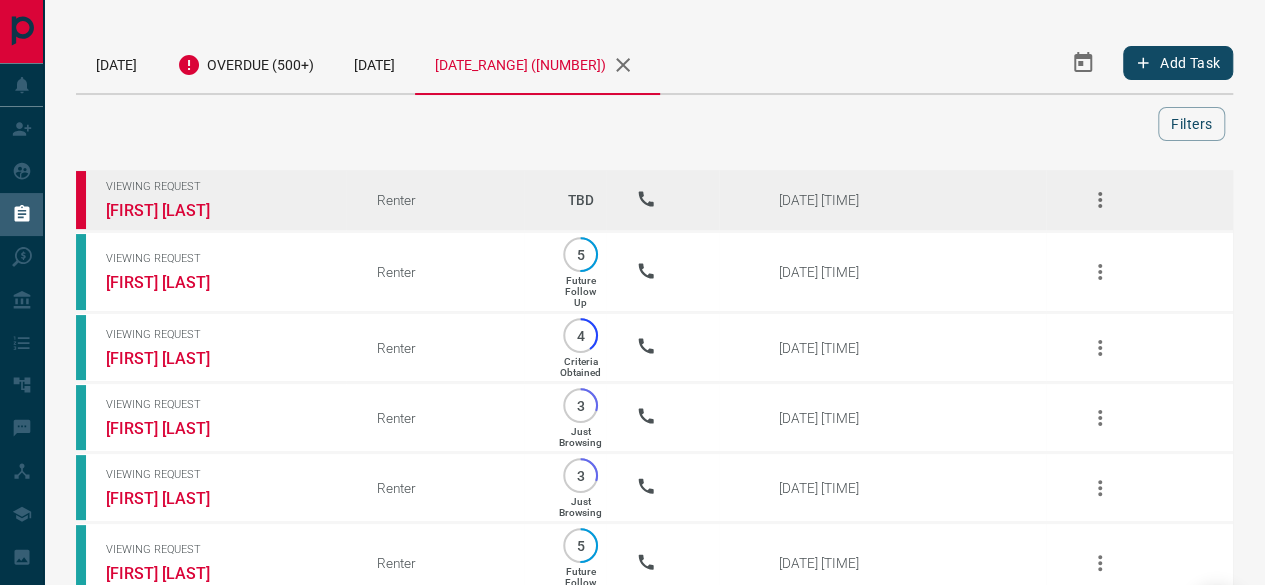 click 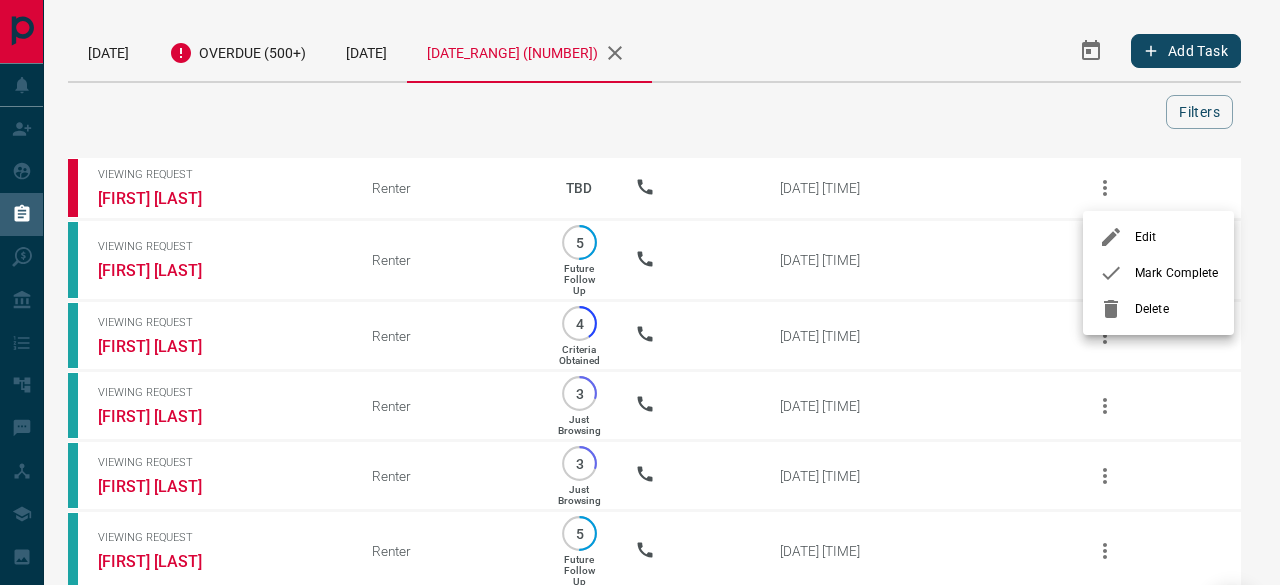 click at bounding box center [1117, 273] 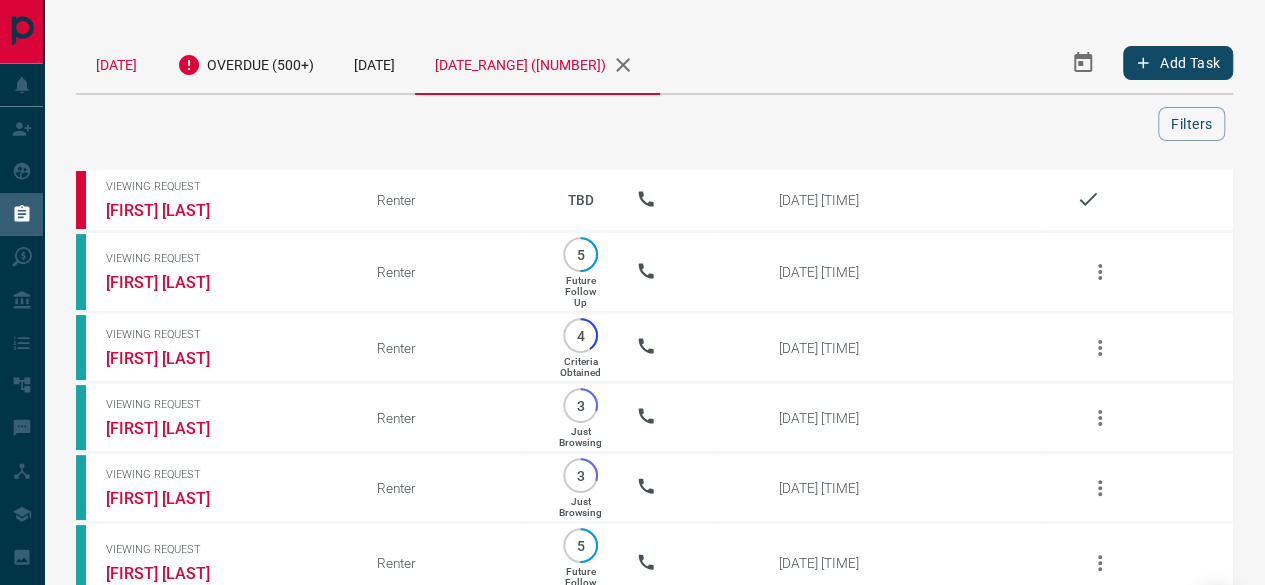 click on "[DATE]" at bounding box center (116, 62) 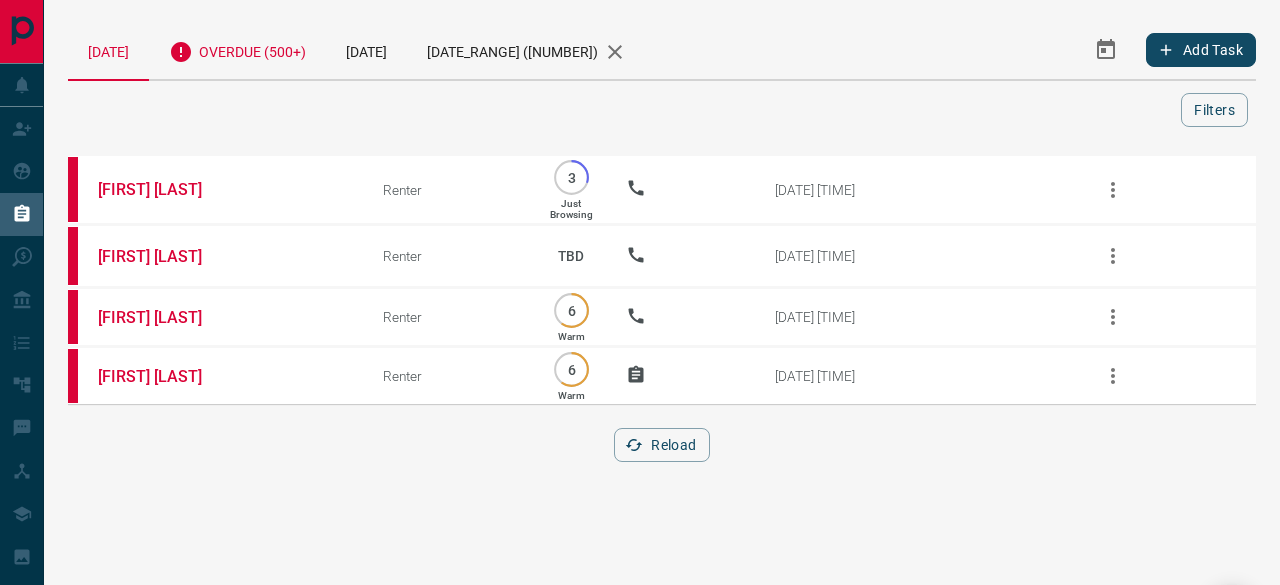 click on "Overdue (500+)" at bounding box center (237, 49) 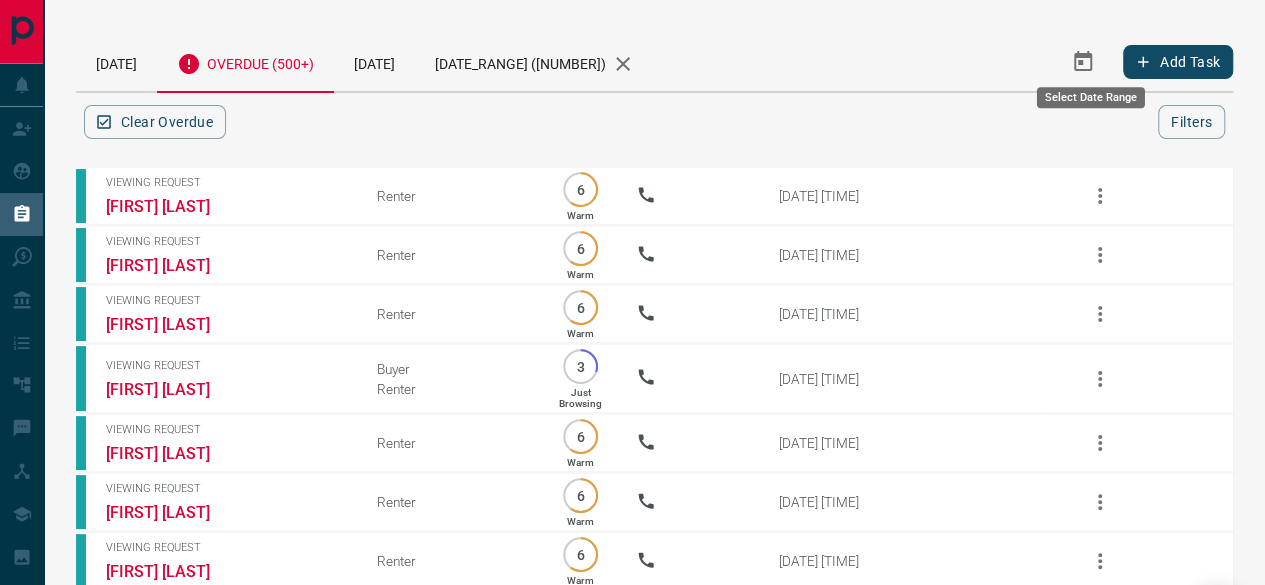click 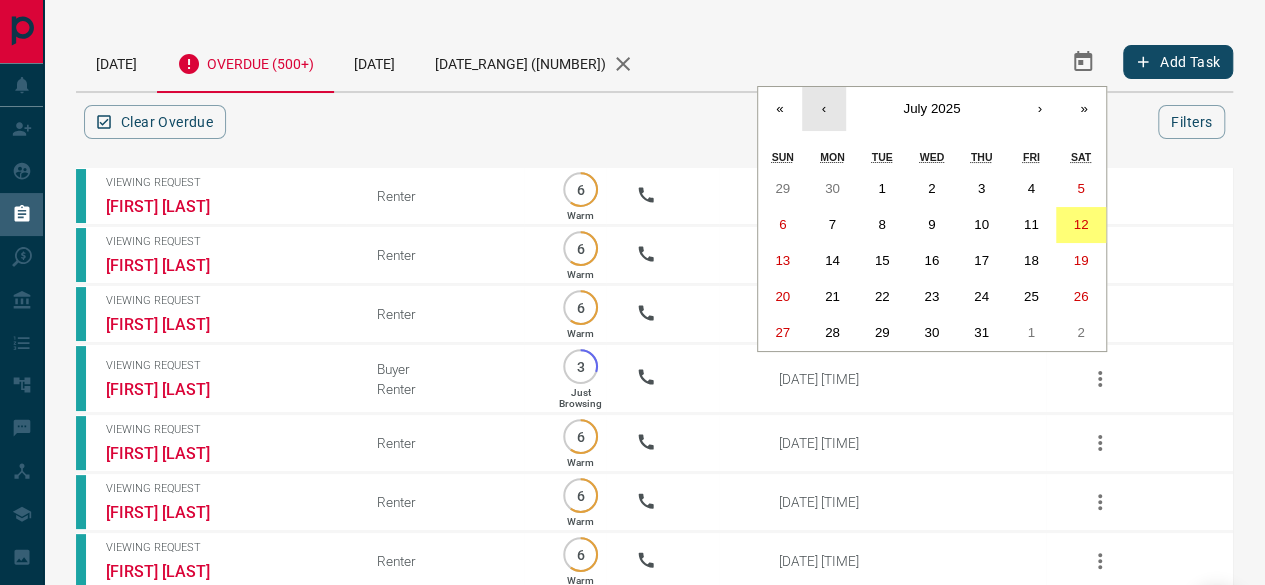 click on "‹" at bounding box center [824, 109] 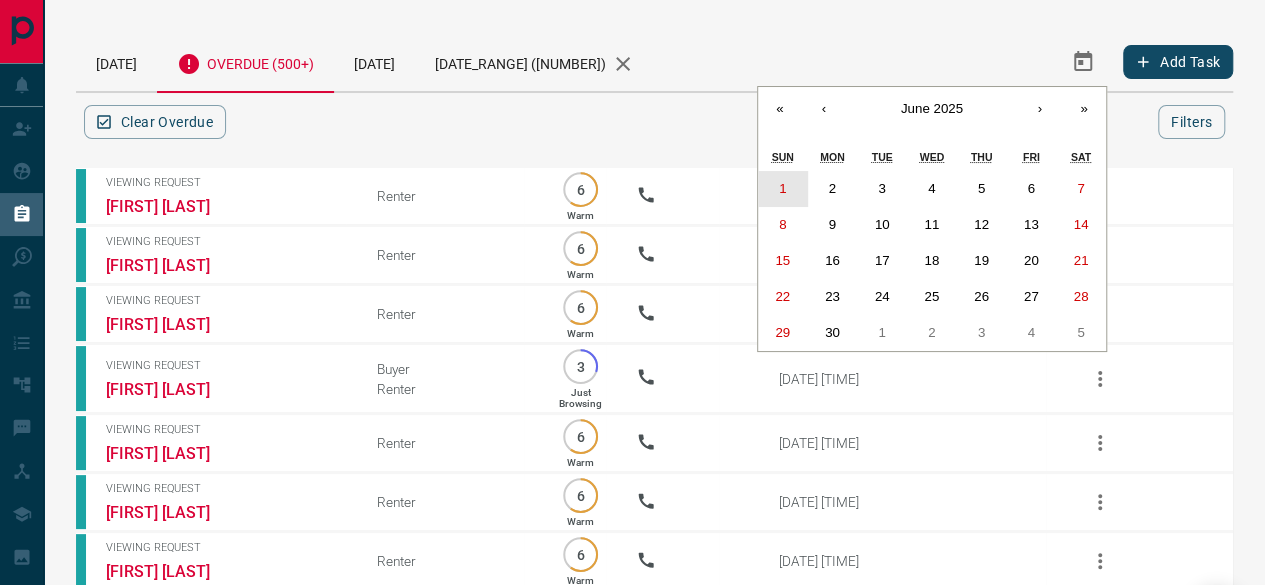 click on "1" at bounding box center [782, 188] 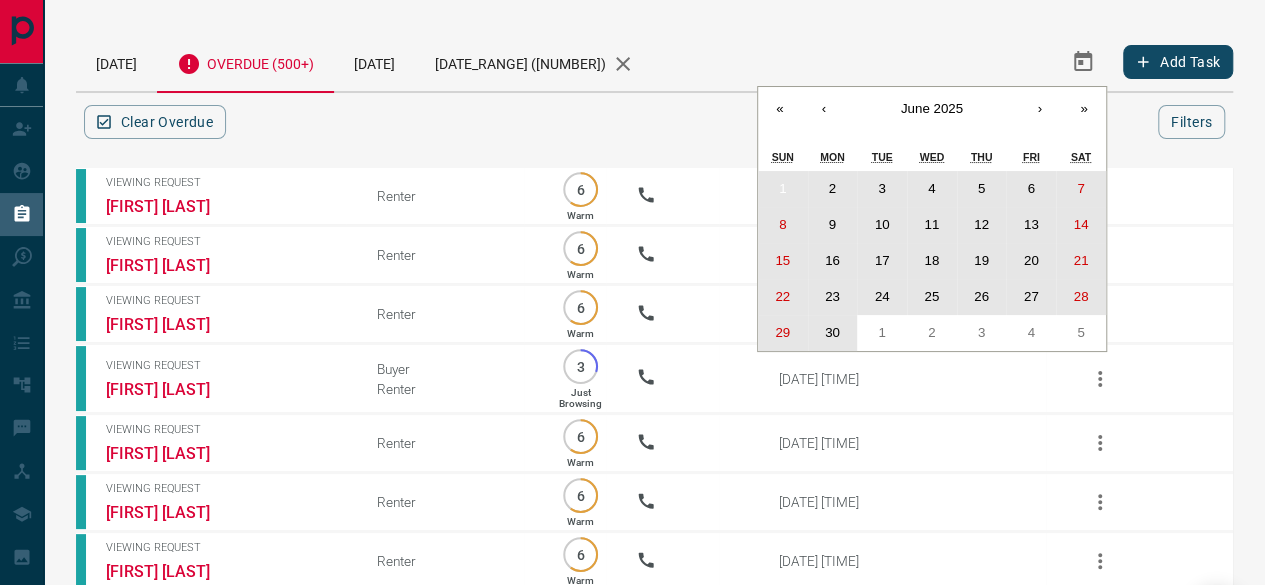 click on "30" at bounding box center [832, 332] 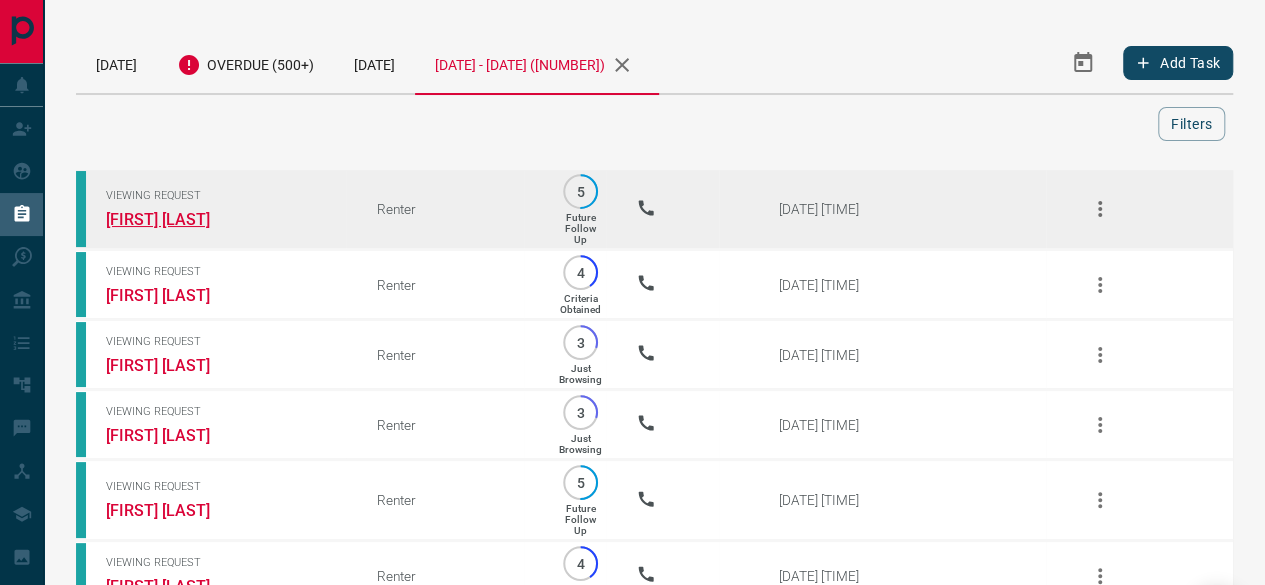click on "[FIRST] [LAST]" at bounding box center [181, 219] 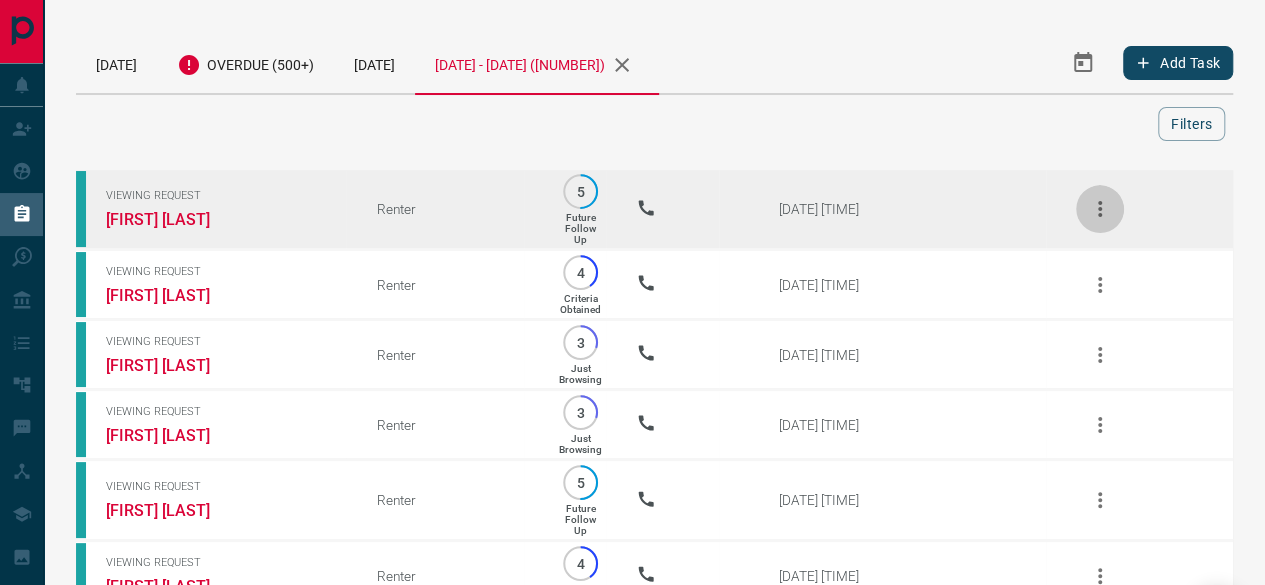 click at bounding box center [1100, 209] 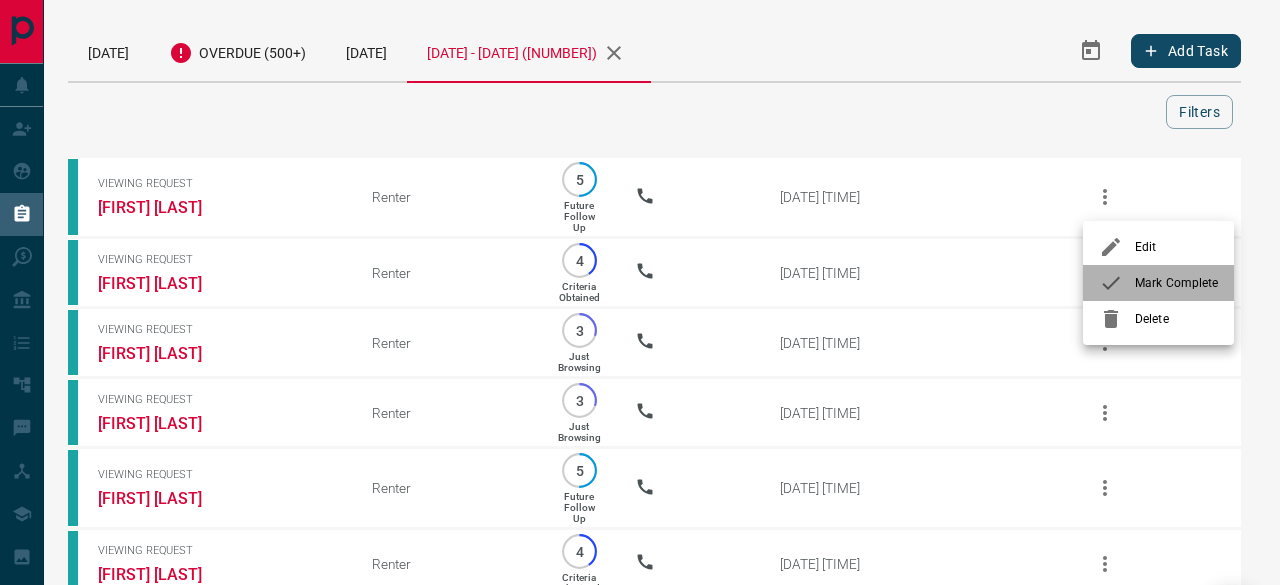 click on "Mark Complete" at bounding box center (1158, 283) 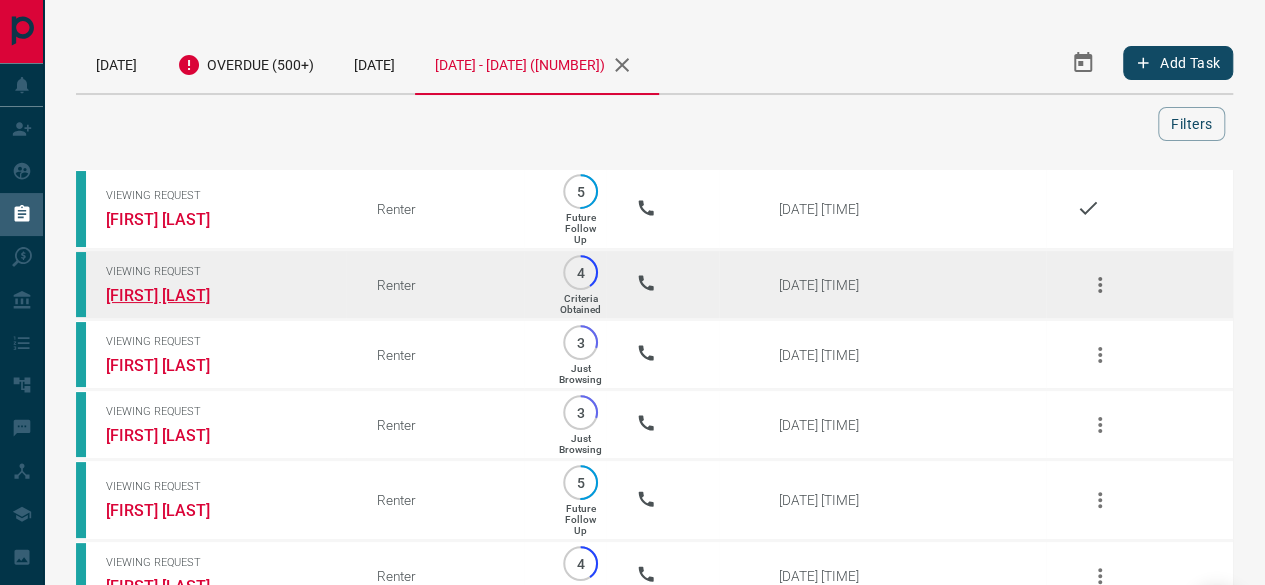 click on "[FIRST] [LAST]" at bounding box center [181, 295] 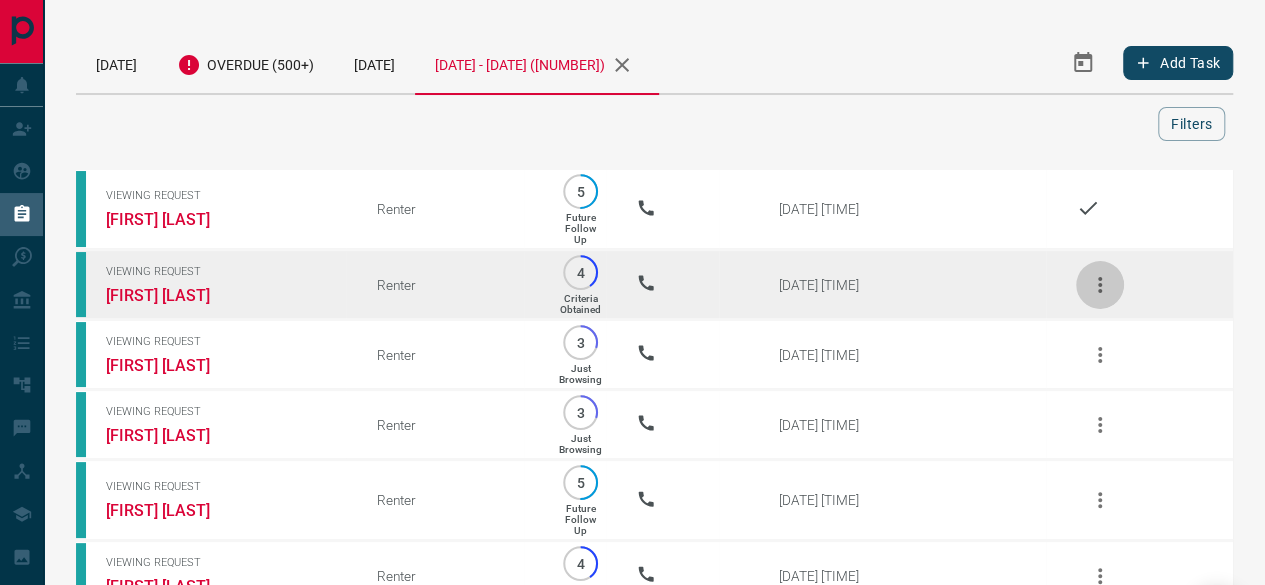 click 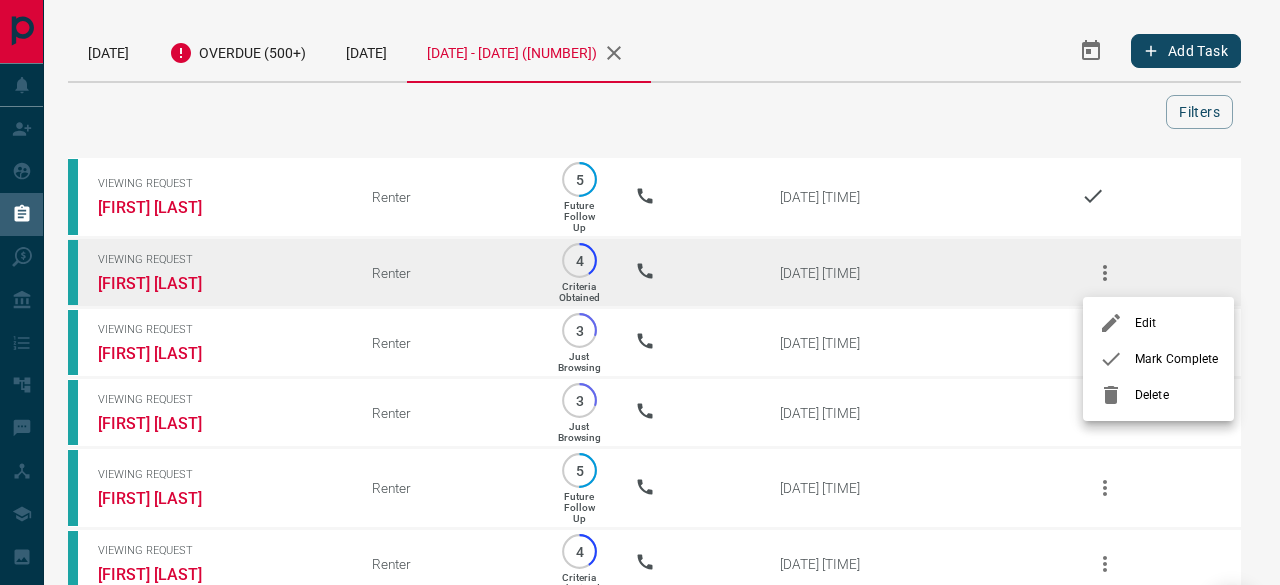 click on "Mark Complete" at bounding box center [1176, 359] 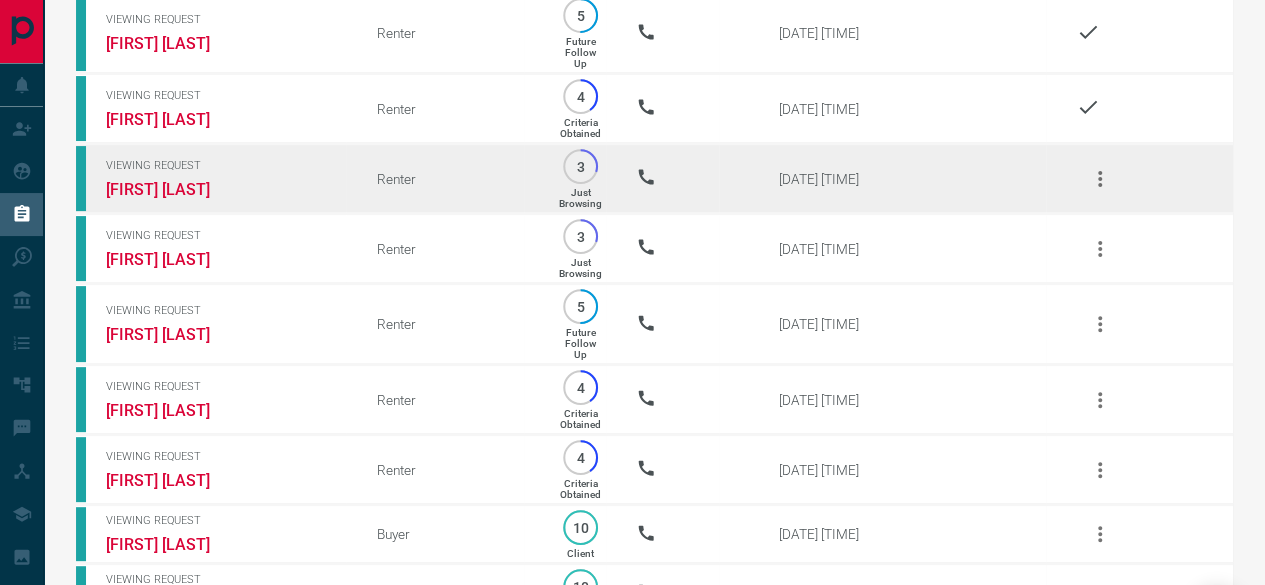 scroll, scrollTop: 0, scrollLeft: 0, axis: both 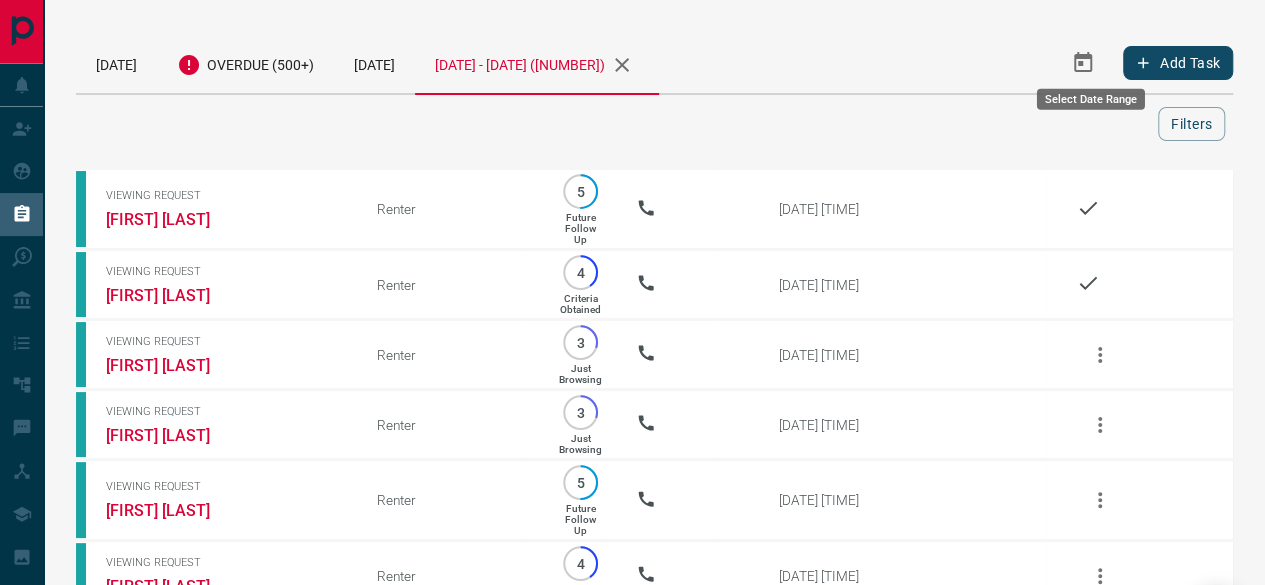 click 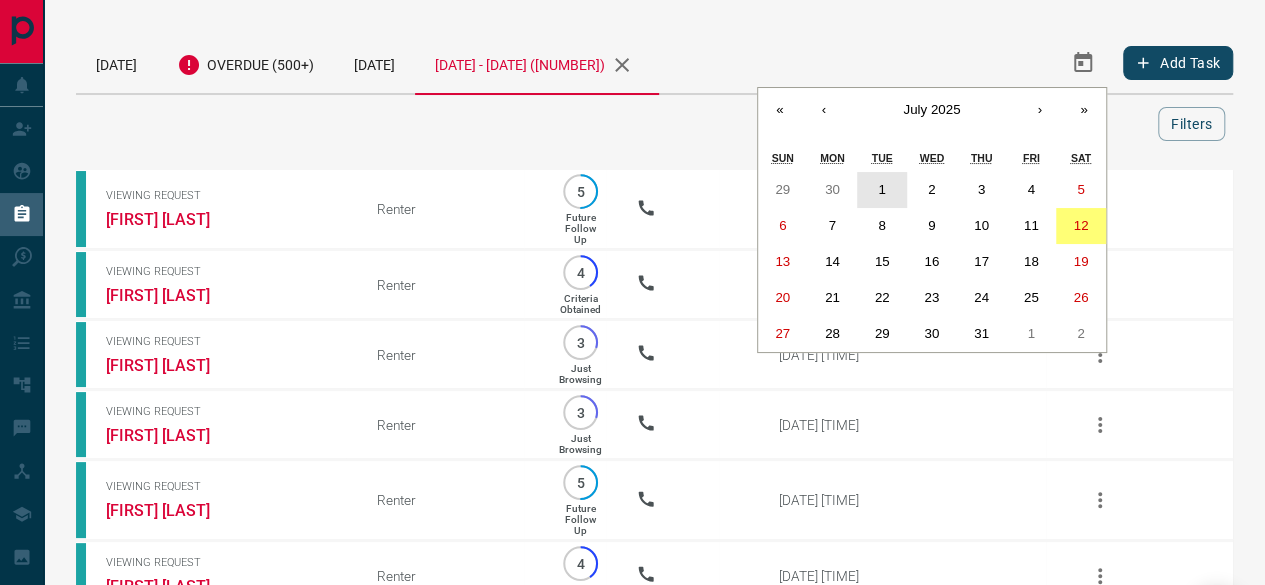 click on "1" at bounding box center (881, 189) 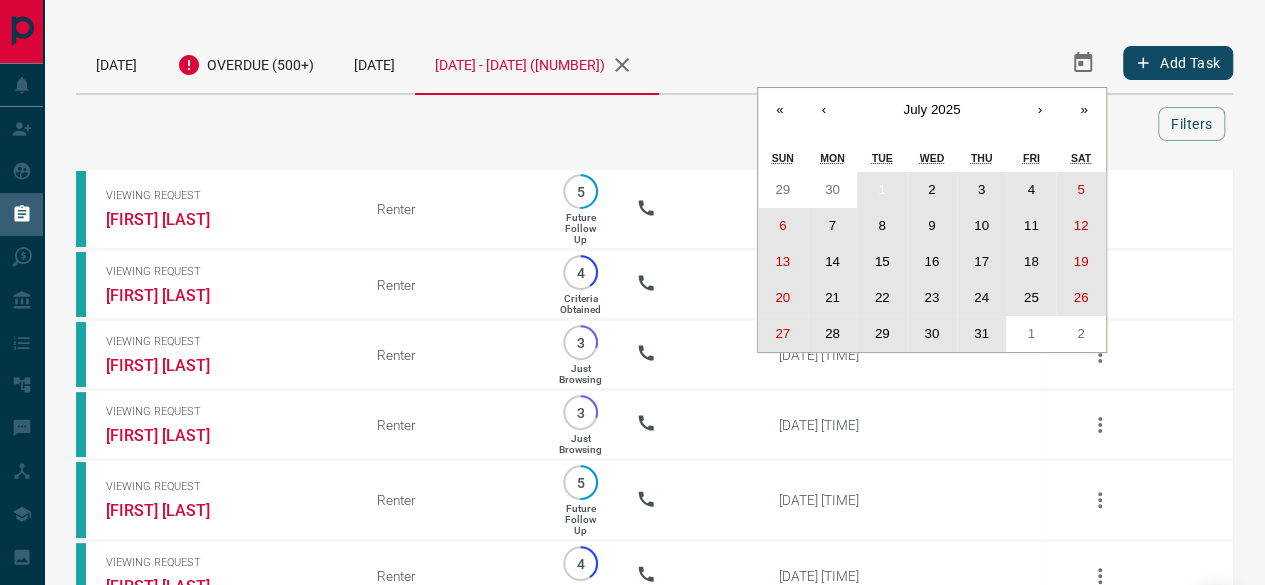 click on "31" at bounding box center [982, 334] 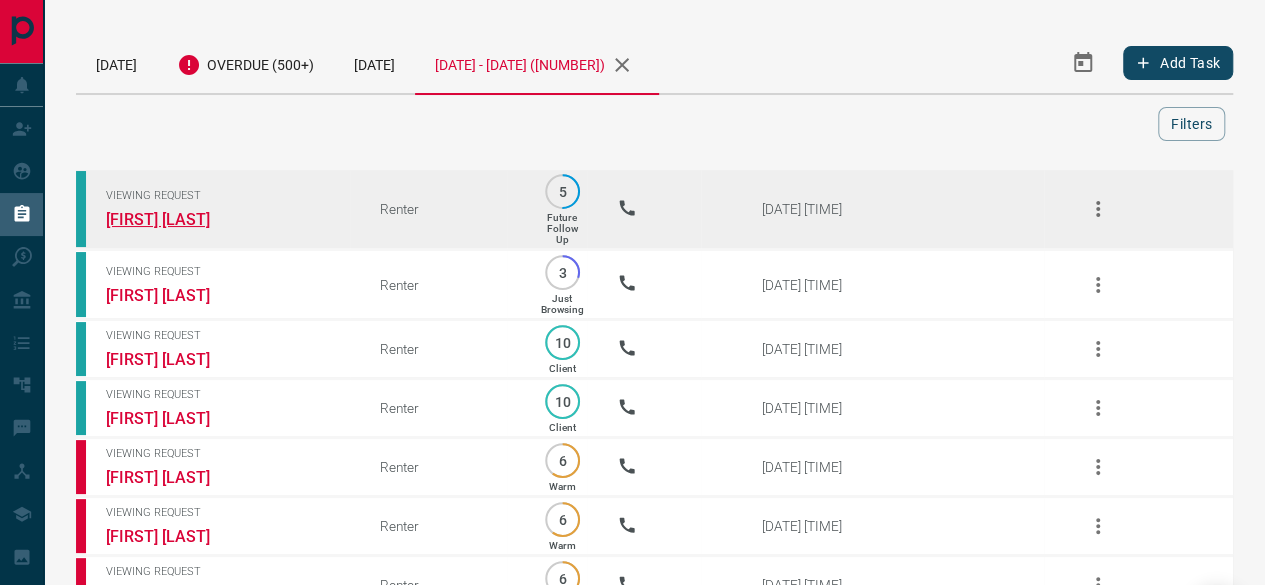 click on "[FIRST] [LAST]" at bounding box center [181, 219] 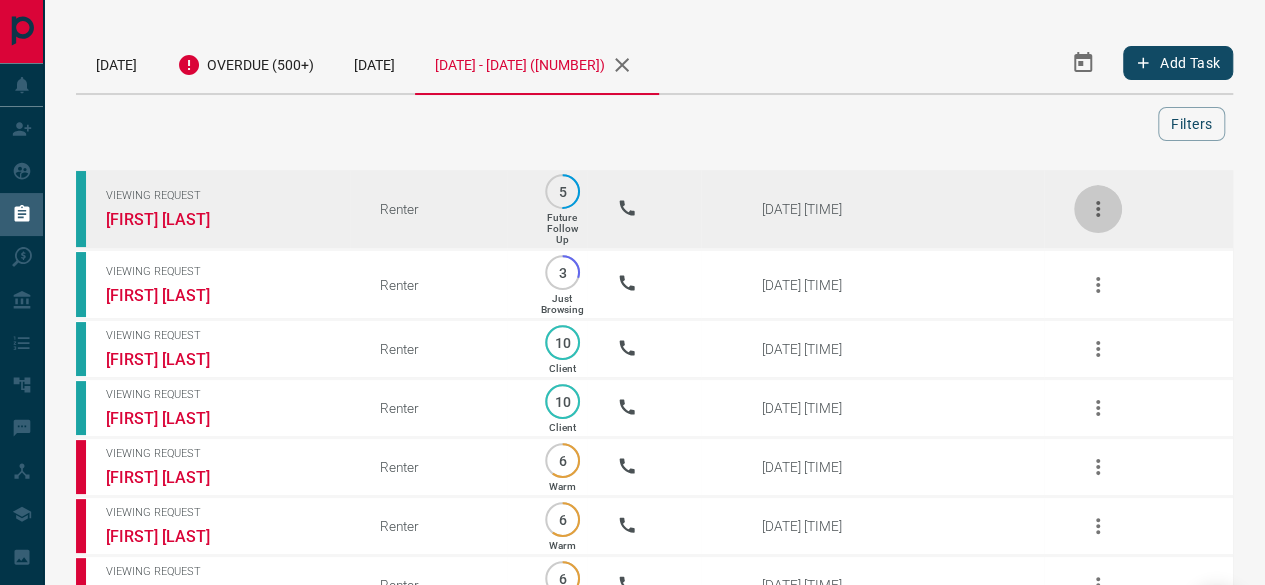 click 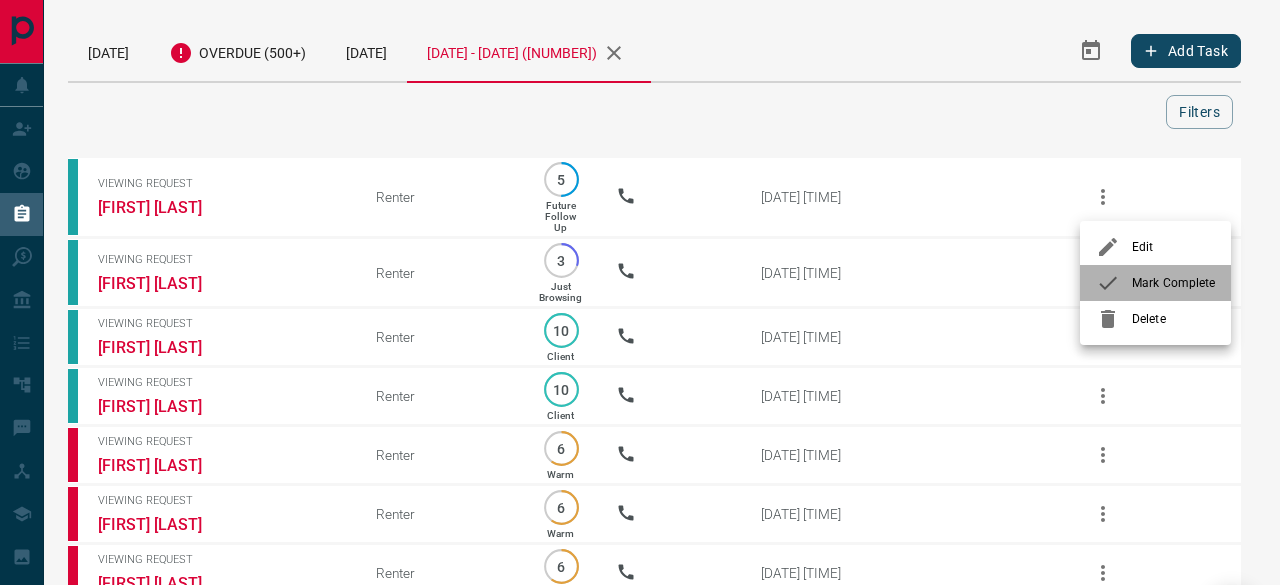 drag, startPoint x: 1150, startPoint y: 284, endPoint x: 904, endPoint y: 220, distance: 254.1889 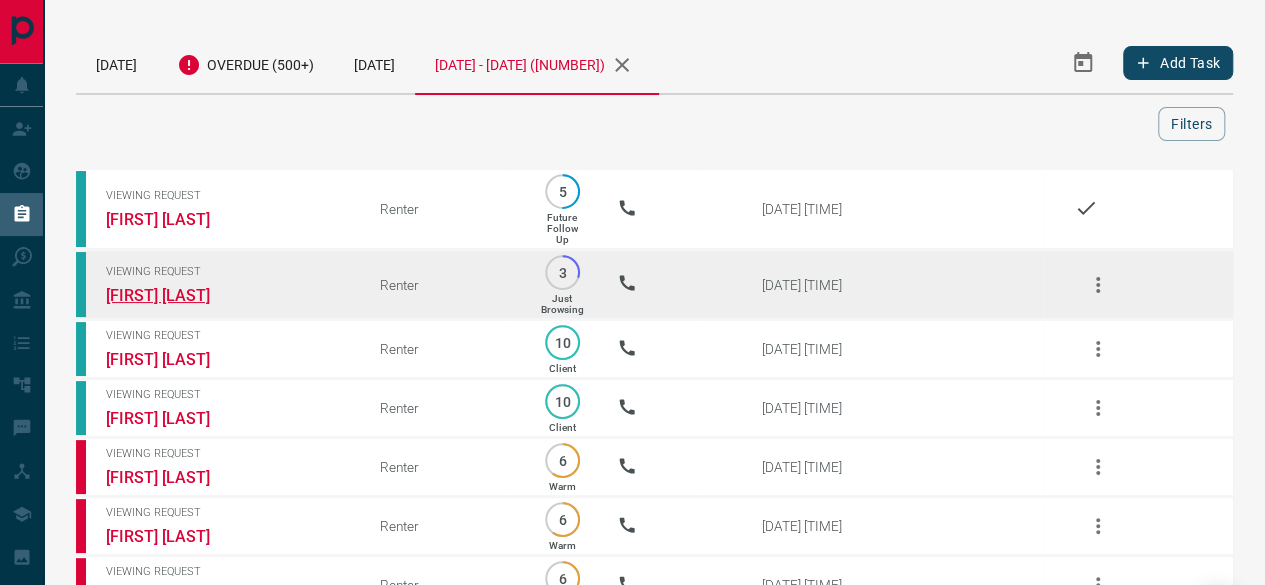 click on "[FIRST] [LAST]" at bounding box center (181, 295) 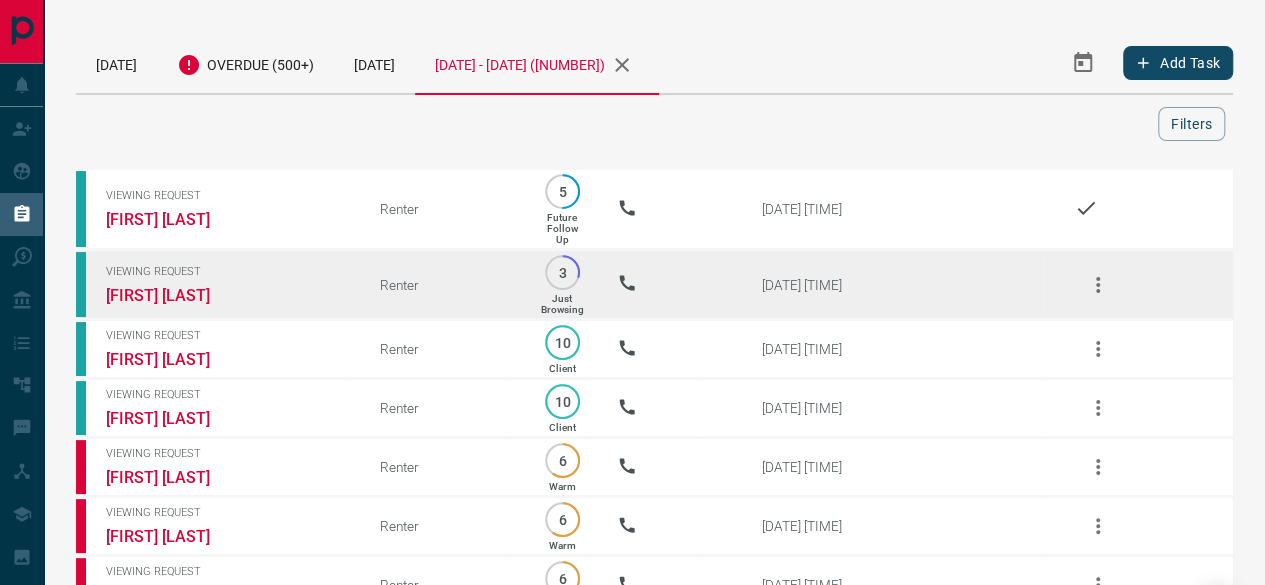 click 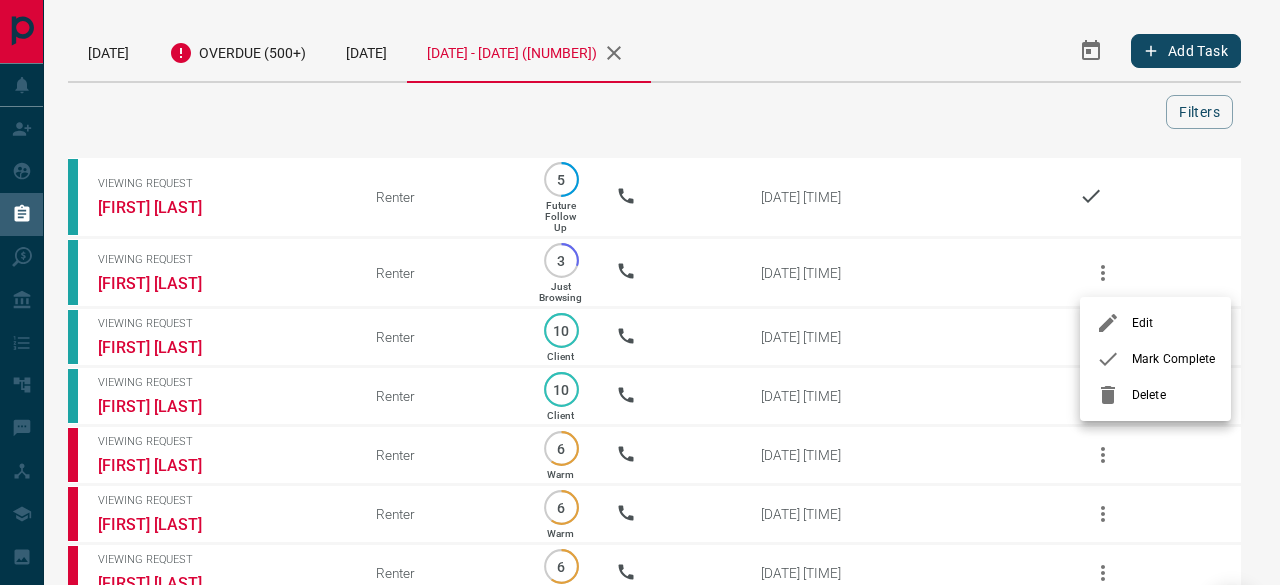 click on "Mark Complete" at bounding box center (1173, 359) 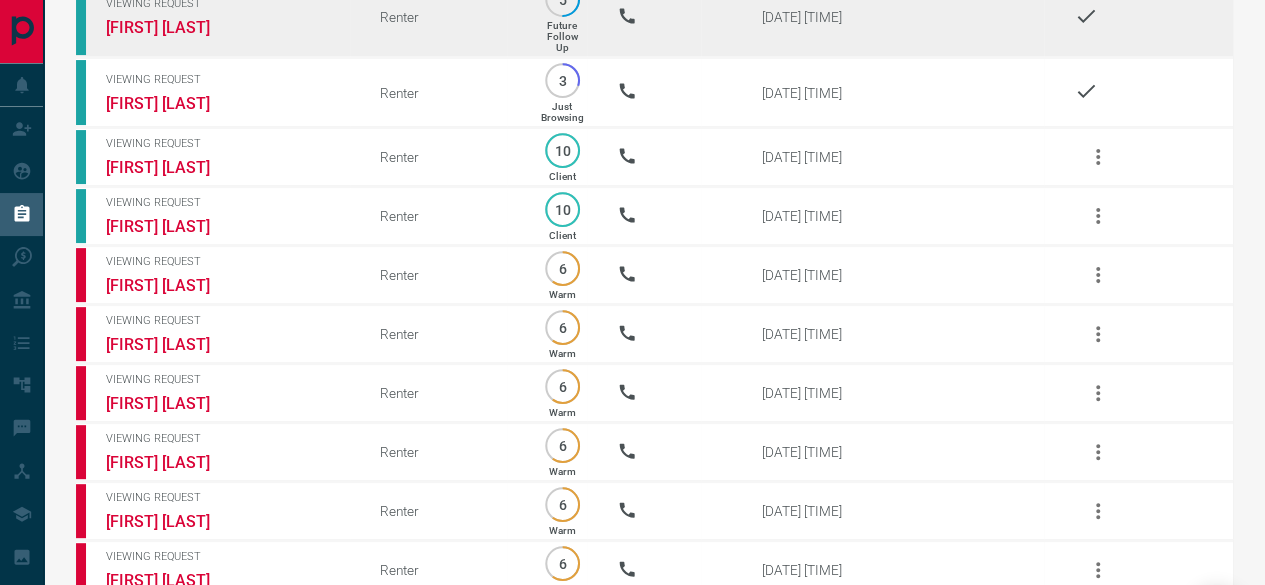 scroll, scrollTop: 200, scrollLeft: 0, axis: vertical 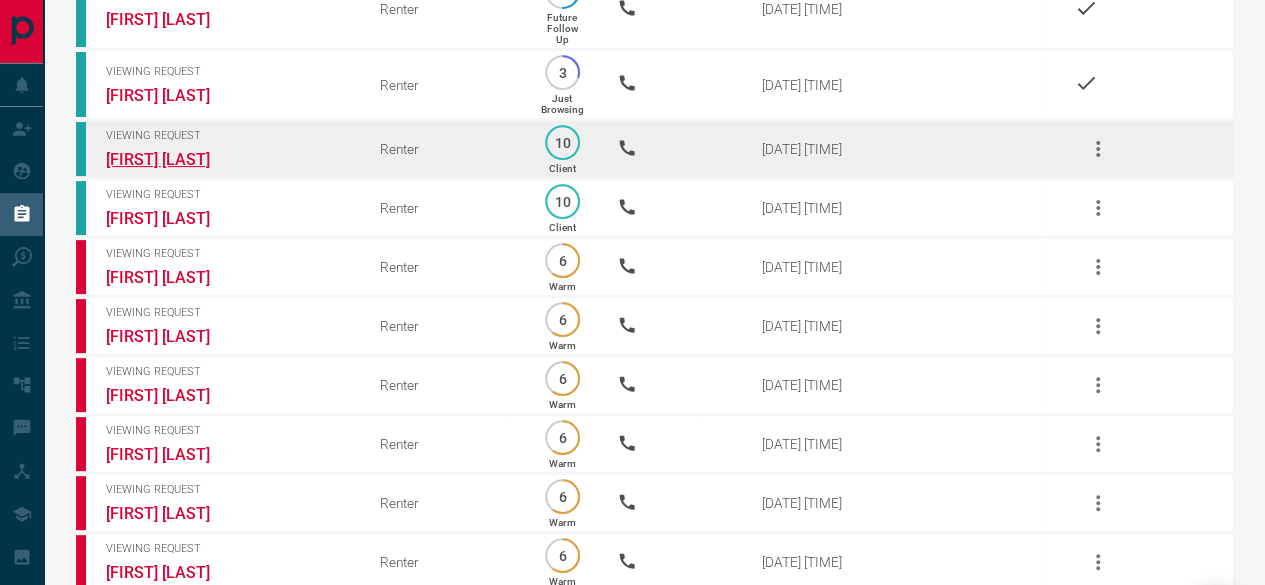 click on "[FIRST] [LAST]" at bounding box center (181, 159) 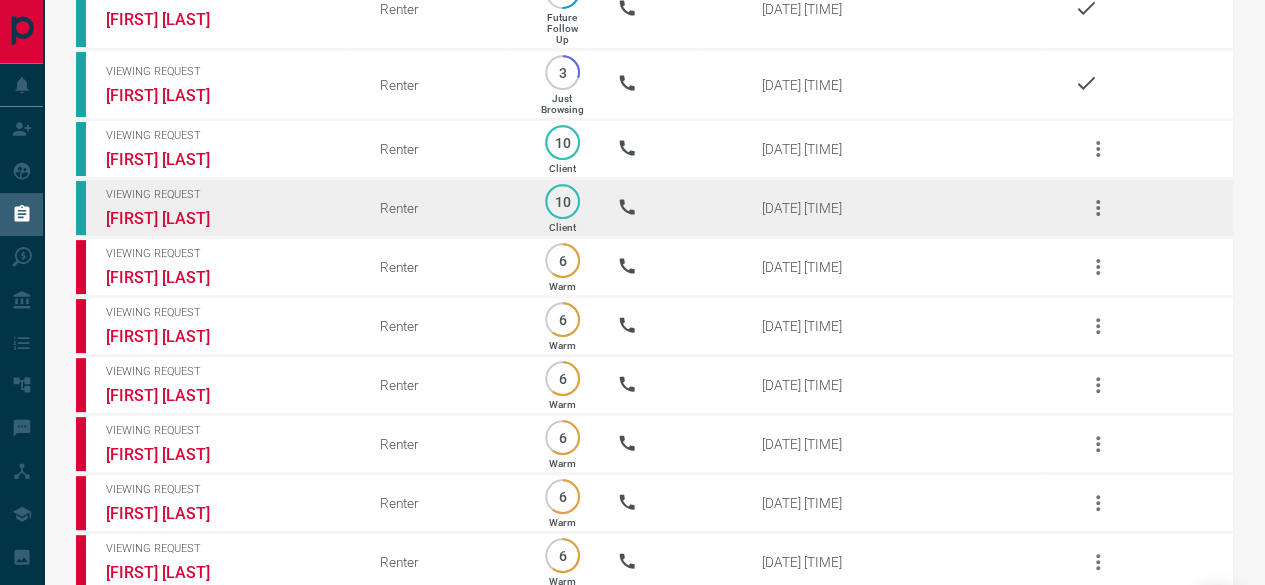 scroll, scrollTop: 0, scrollLeft: 0, axis: both 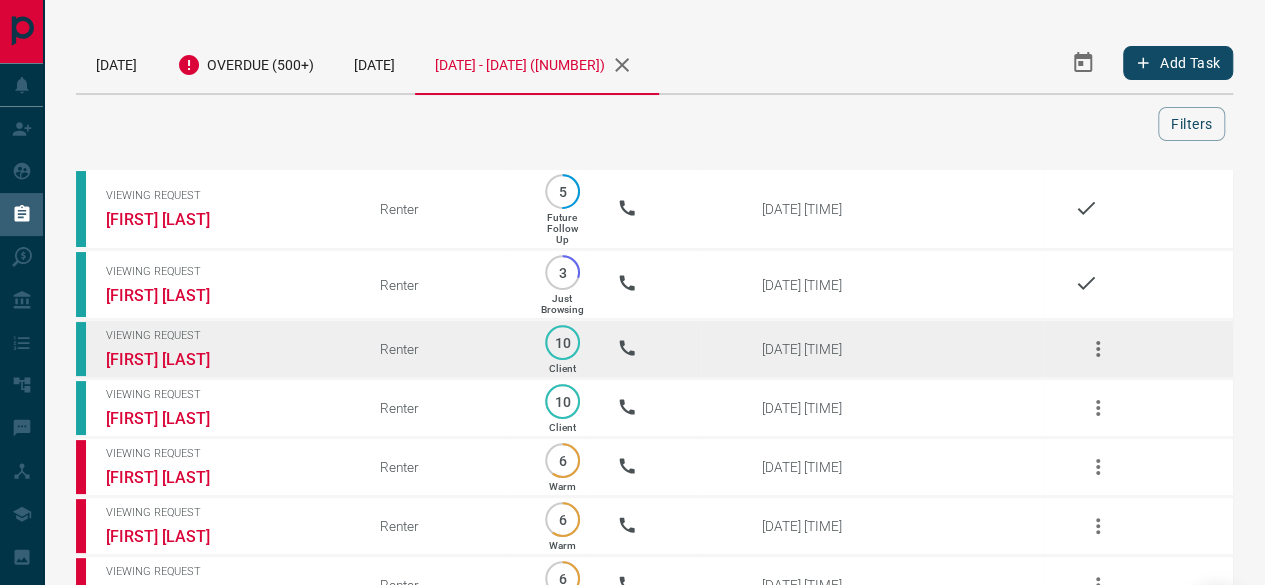 click 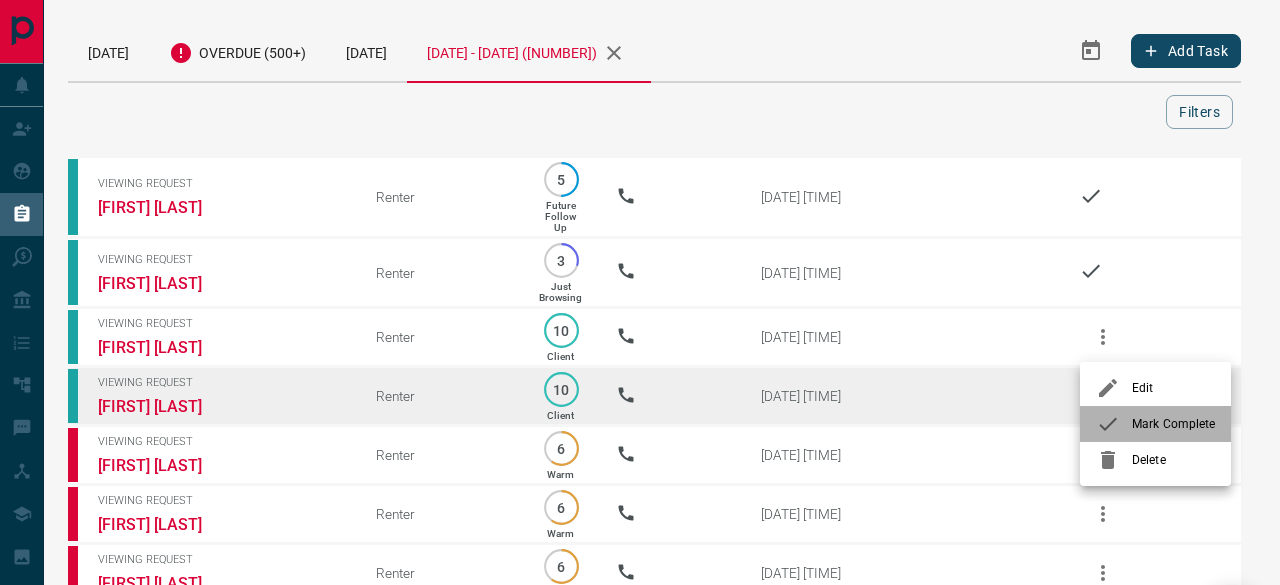 drag, startPoint x: 1148, startPoint y: 422, endPoint x: 1116, endPoint y: 385, distance: 48.9183 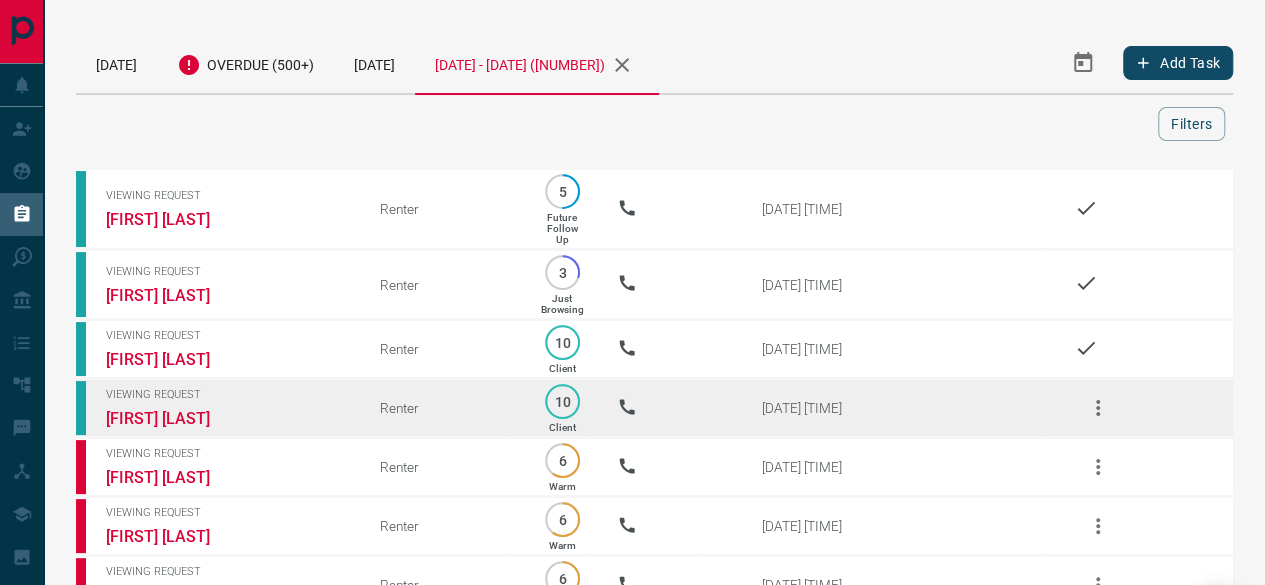 click 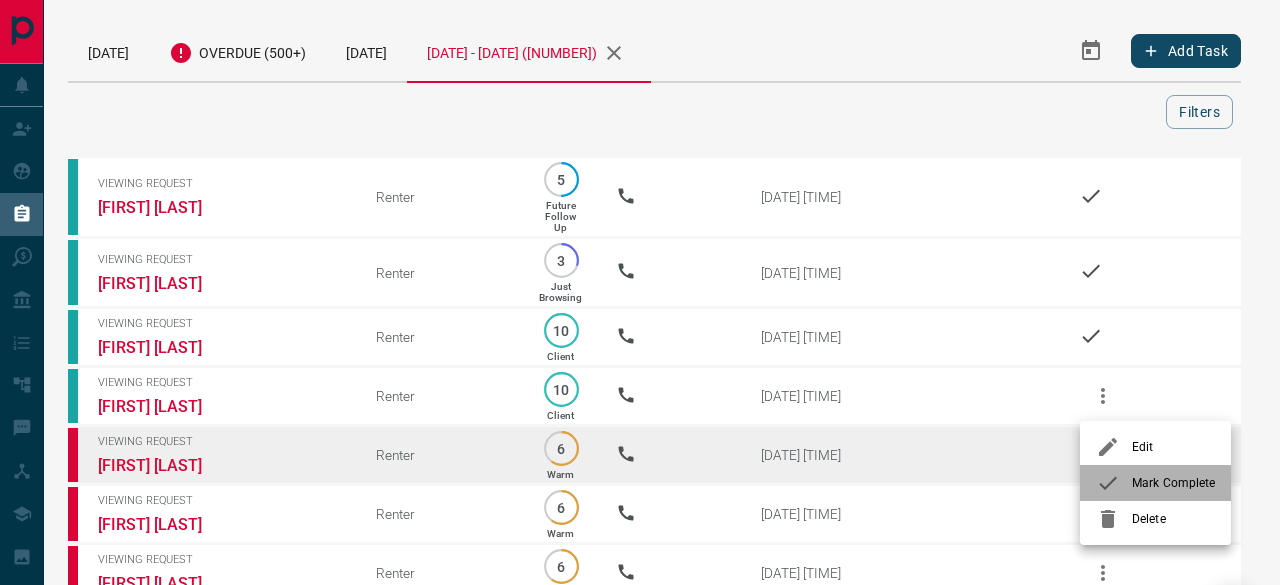 click at bounding box center [1114, 483] 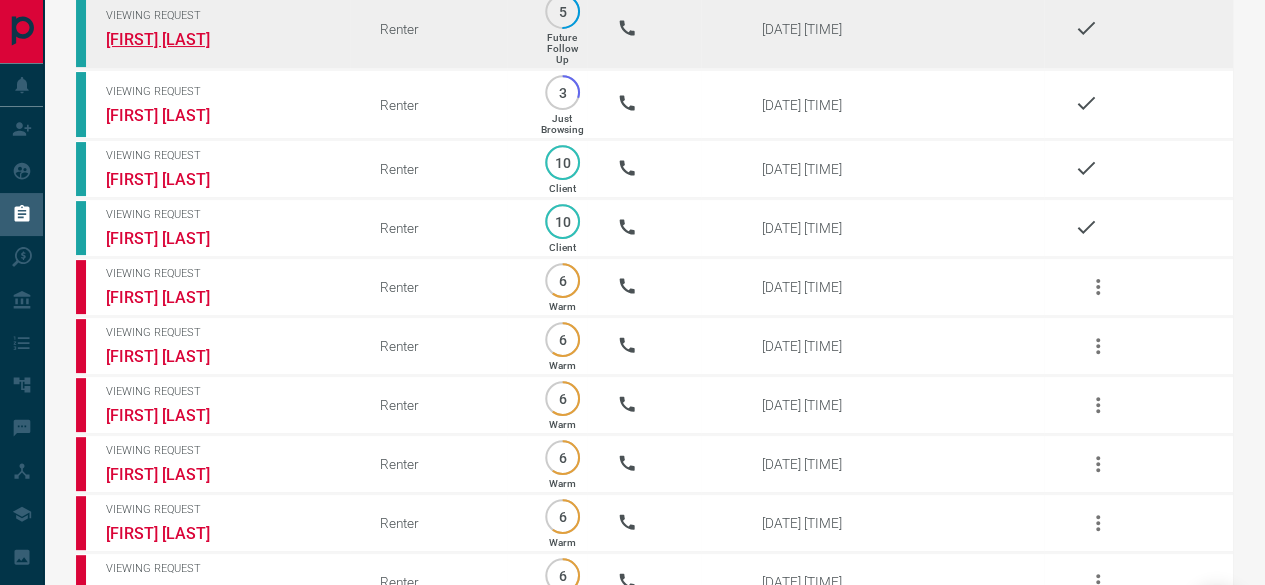 scroll, scrollTop: 200, scrollLeft: 0, axis: vertical 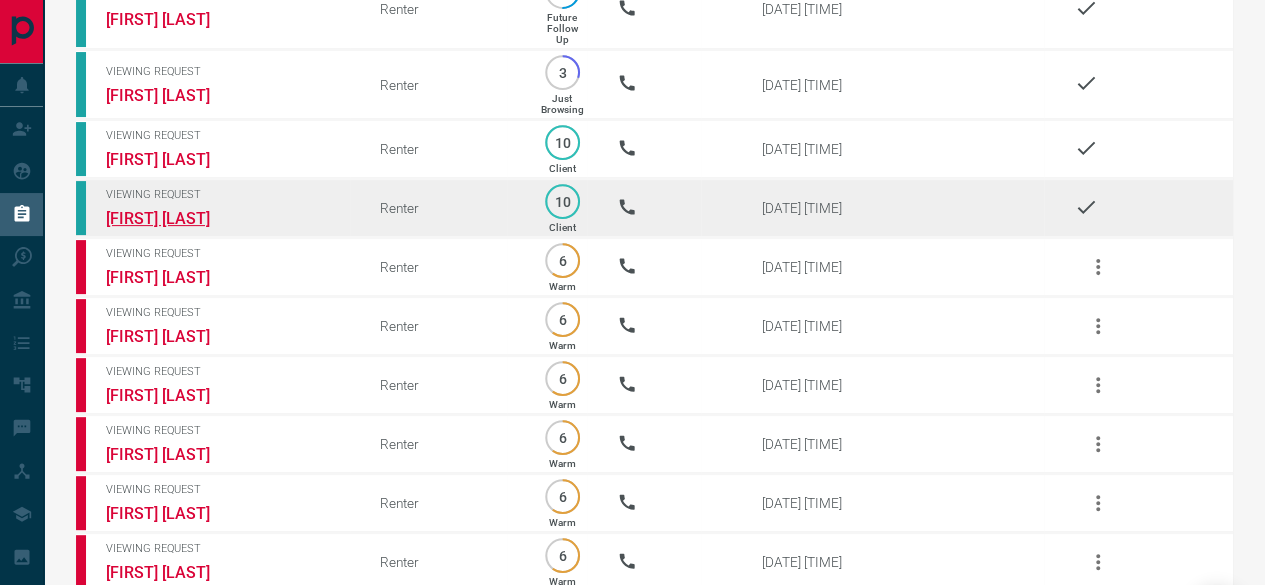 click on "[FIRST] [LAST]" at bounding box center (181, 218) 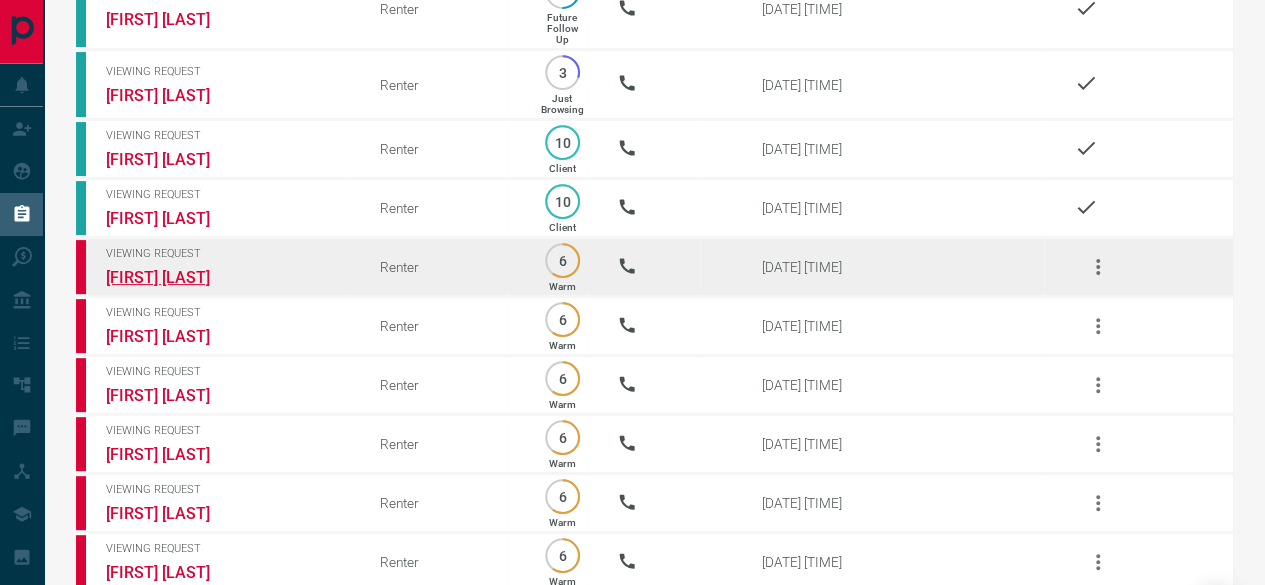 click on "[FIRST] [LAST]" at bounding box center [181, 277] 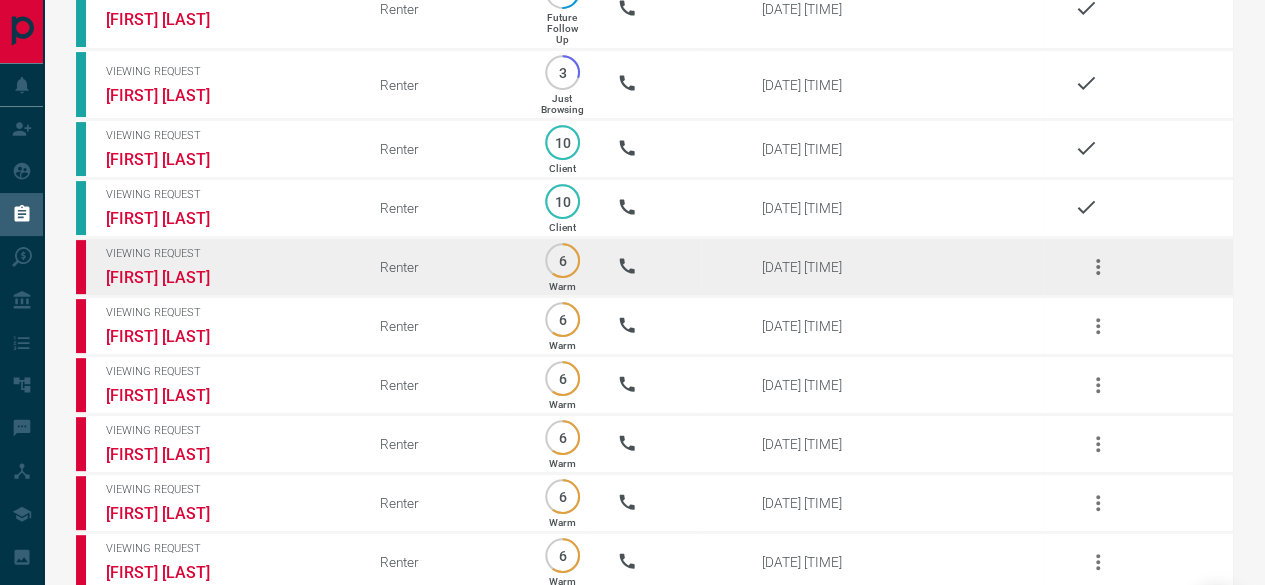 click 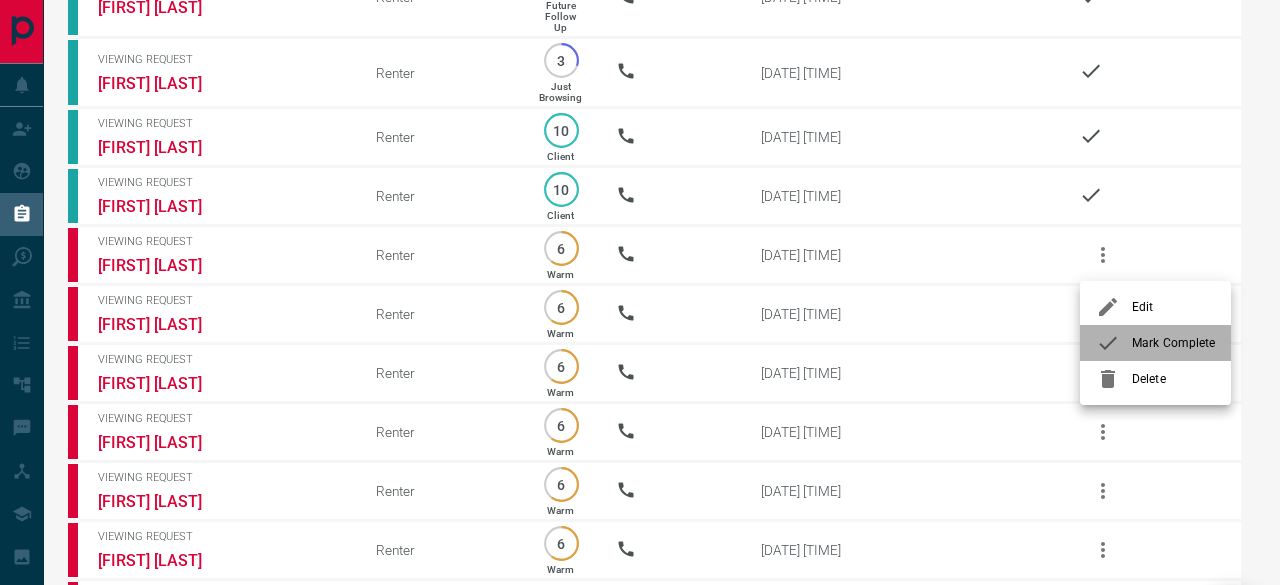 click on "Mark Complete" at bounding box center (1173, 343) 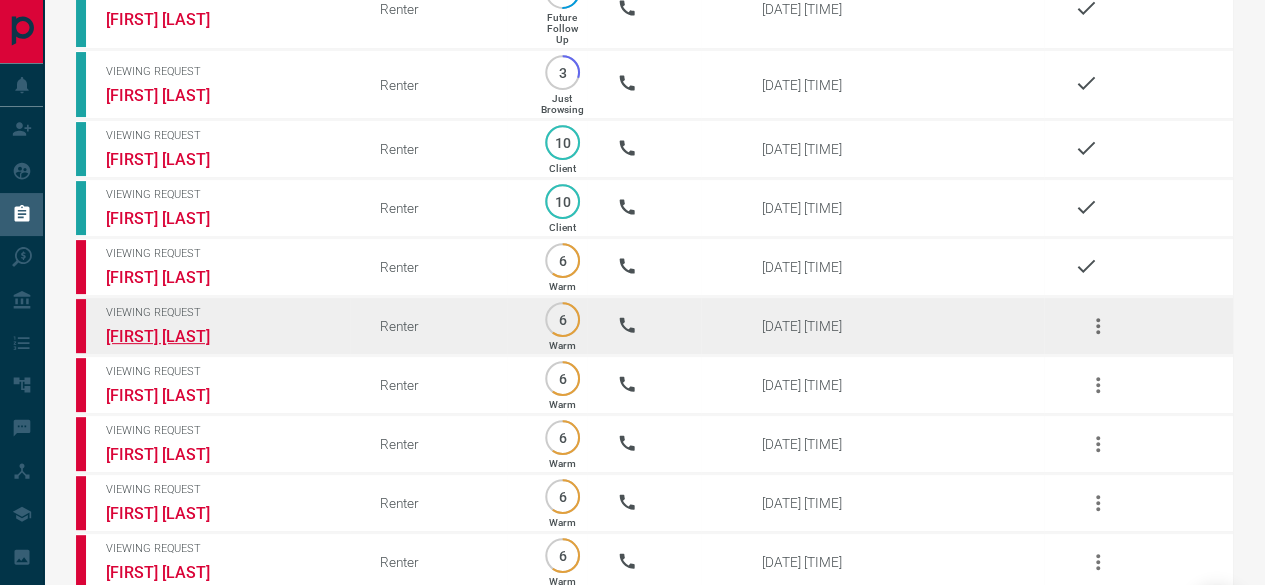 click on "[FIRST] [LAST]" at bounding box center [181, 336] 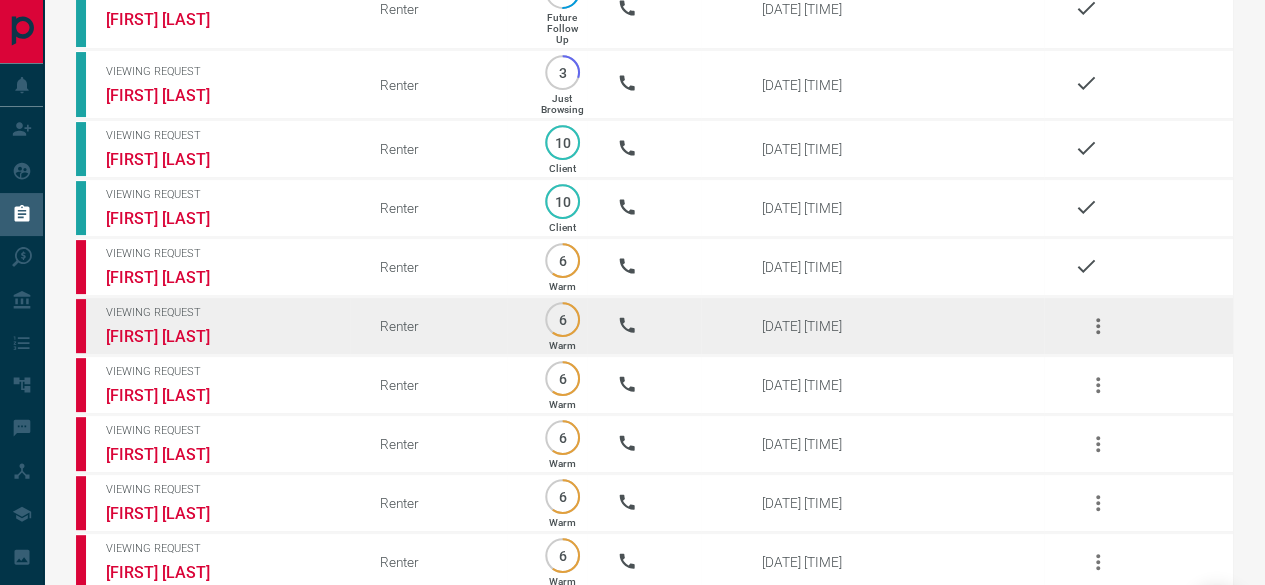 click 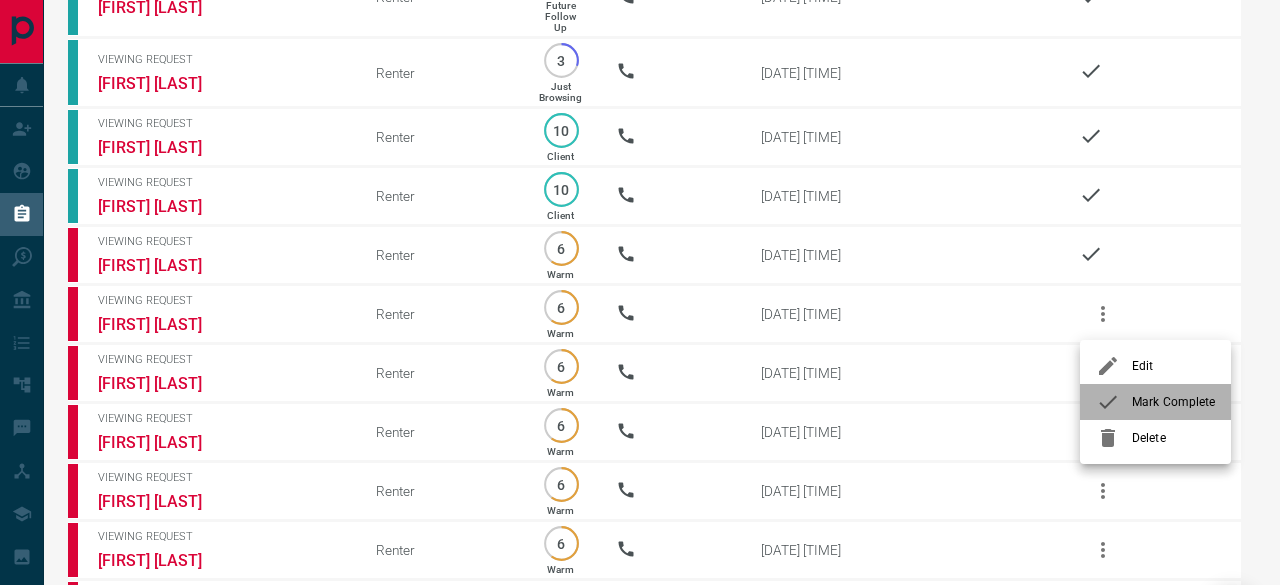 click on "Mark Complete" at bounding box center [1173, 402] 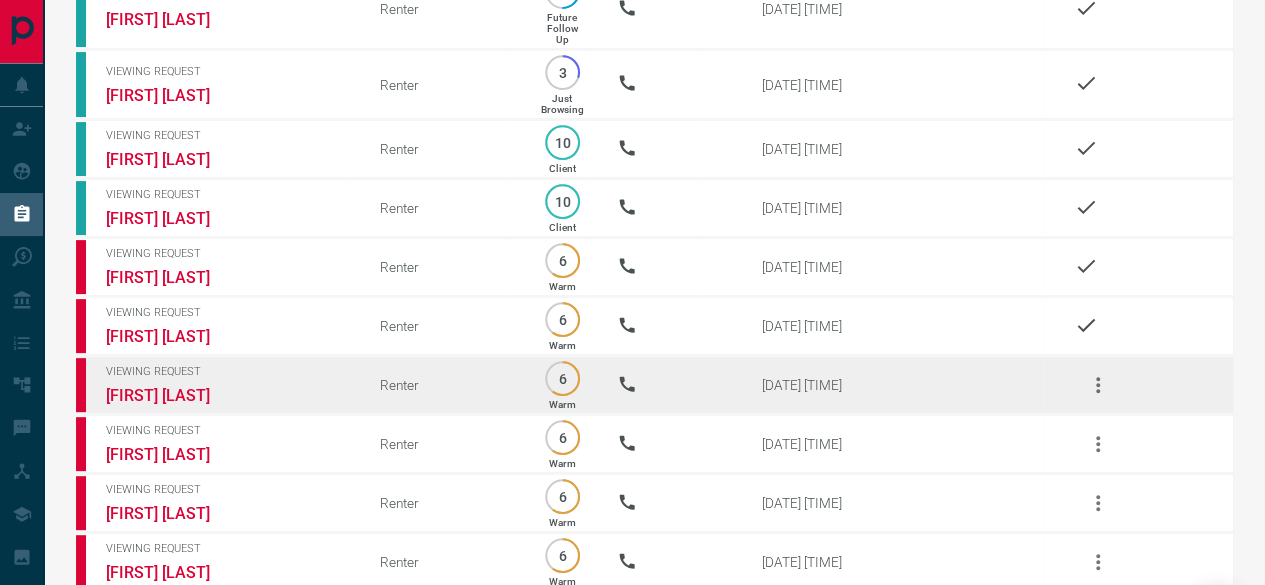 click 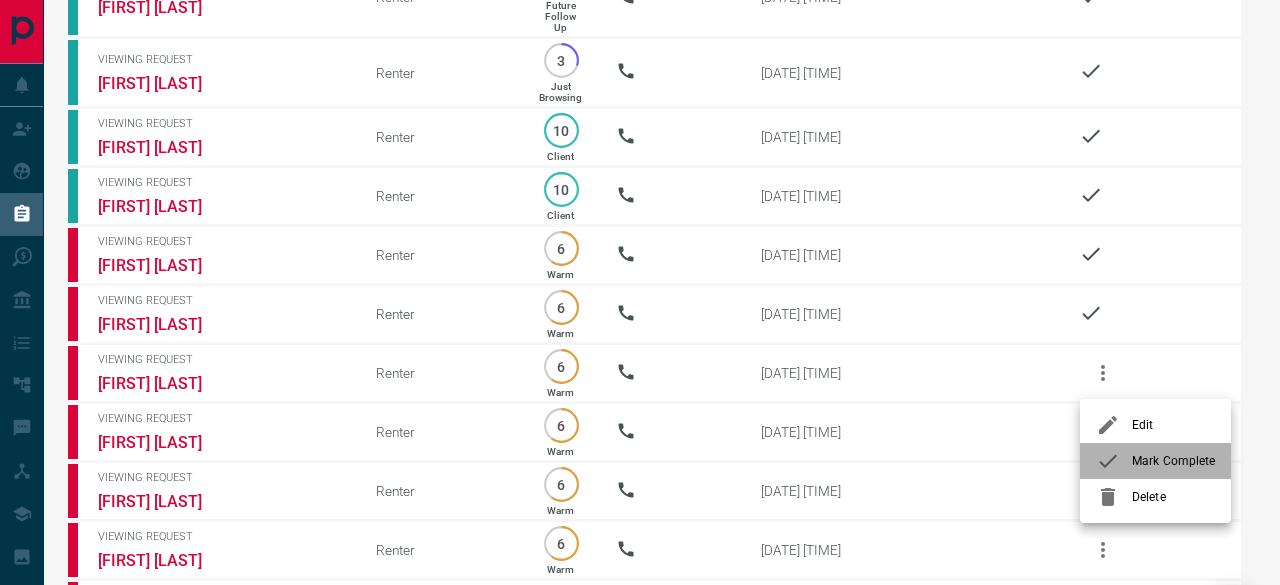 drag, startPoint x: 1151, startPoint y: 457, endPoint x: 1072, endPoint y: 397, distance: 99.20181 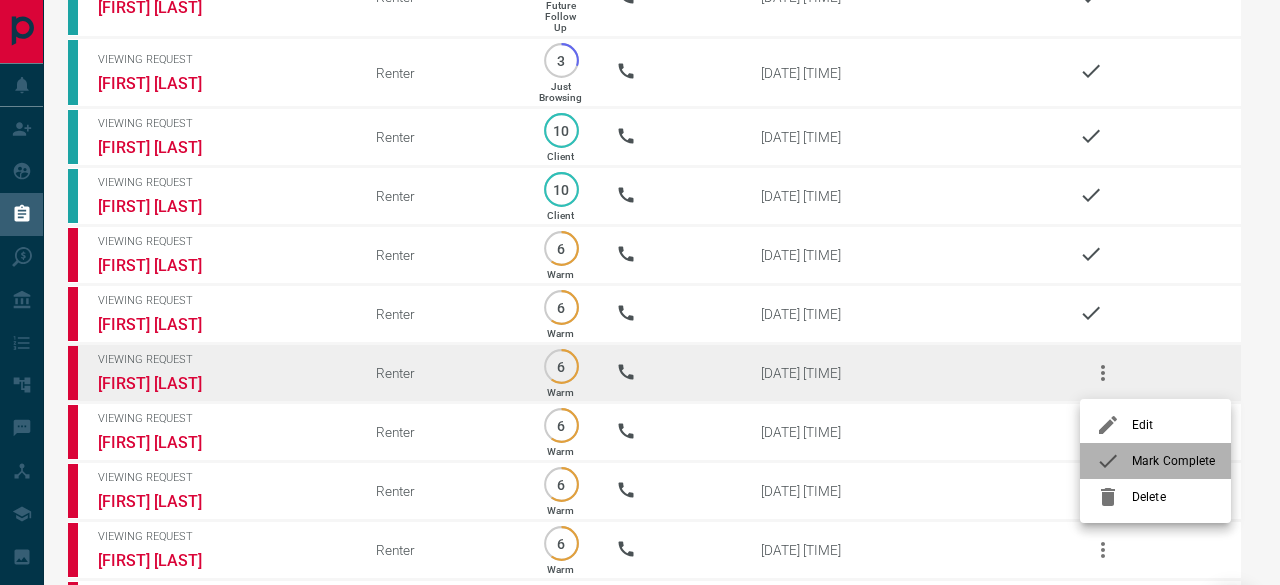 click on "Mark Complete" at bounding box center [1173, 461] 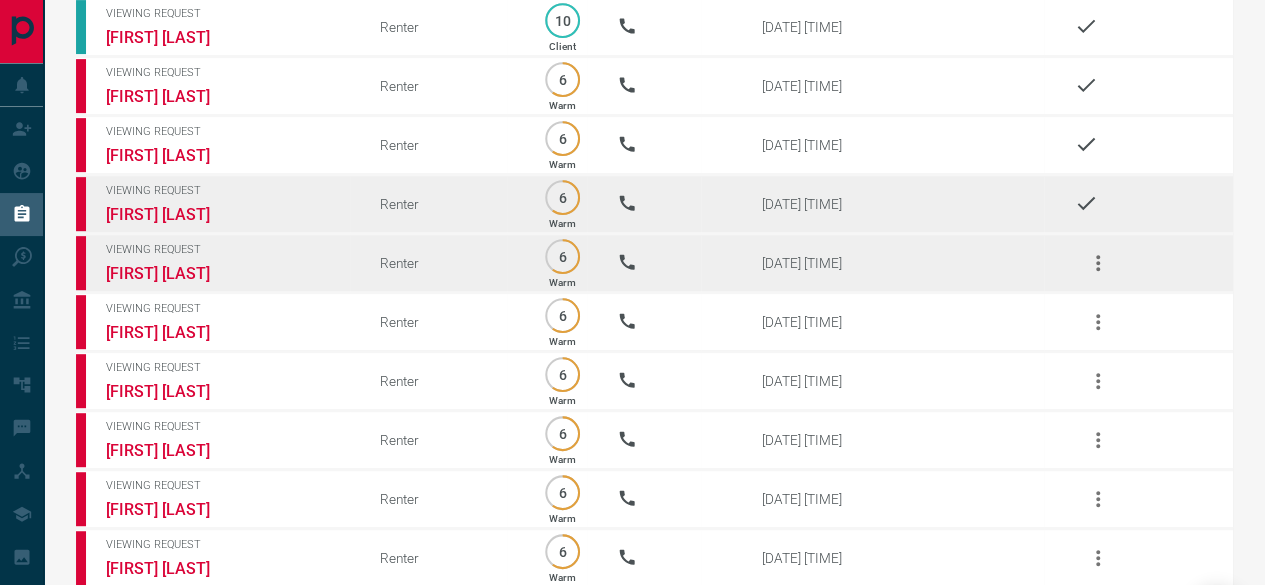 scroll, scrollTop: 400, scrollLeft: 0, axis: vertical 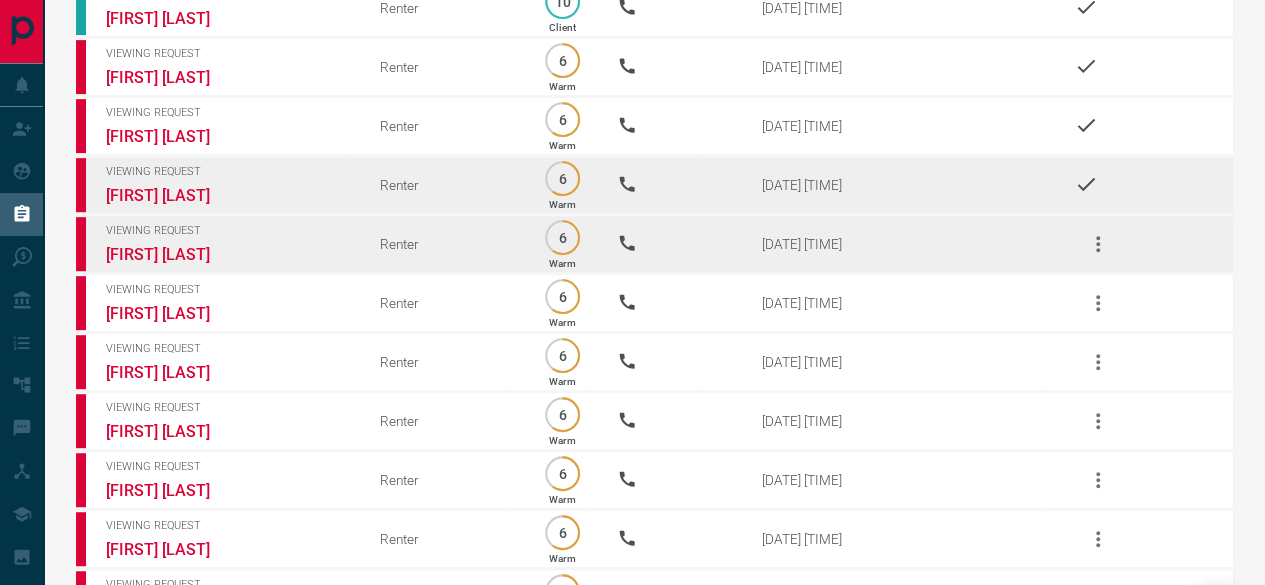 click 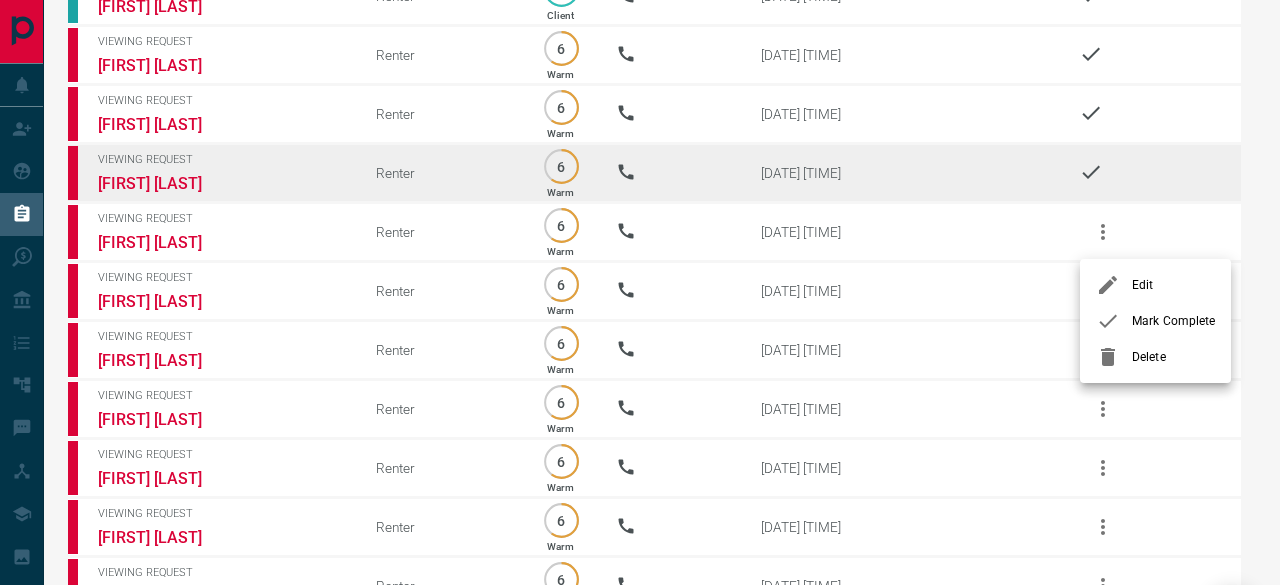 click on "Mark Complete" at bounding box center [1173, 321] 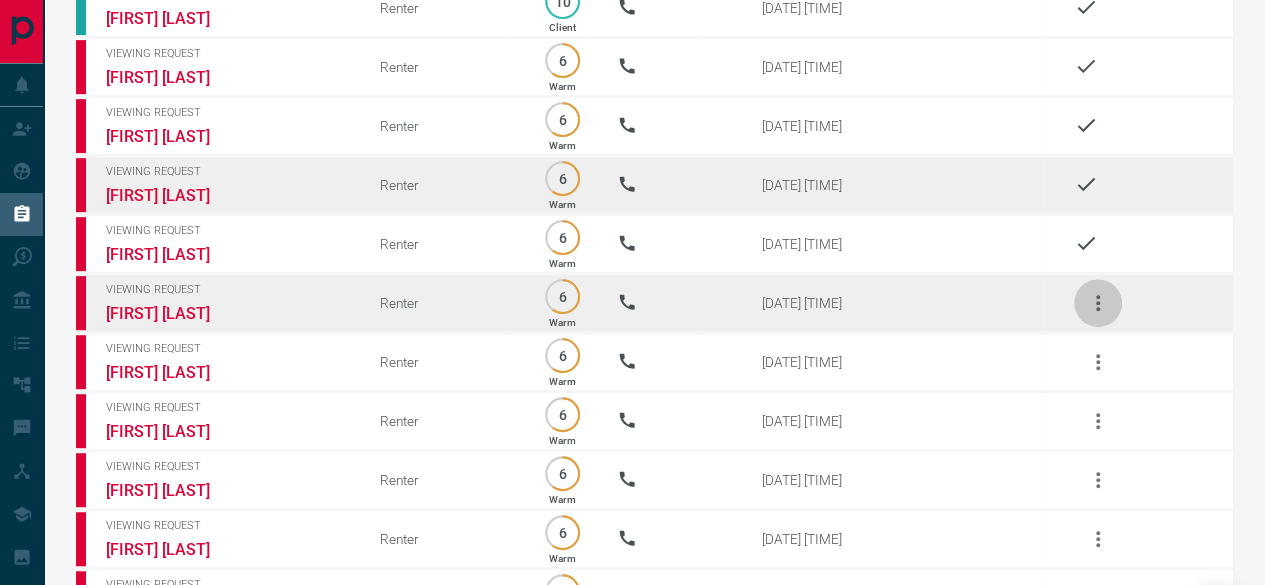 click 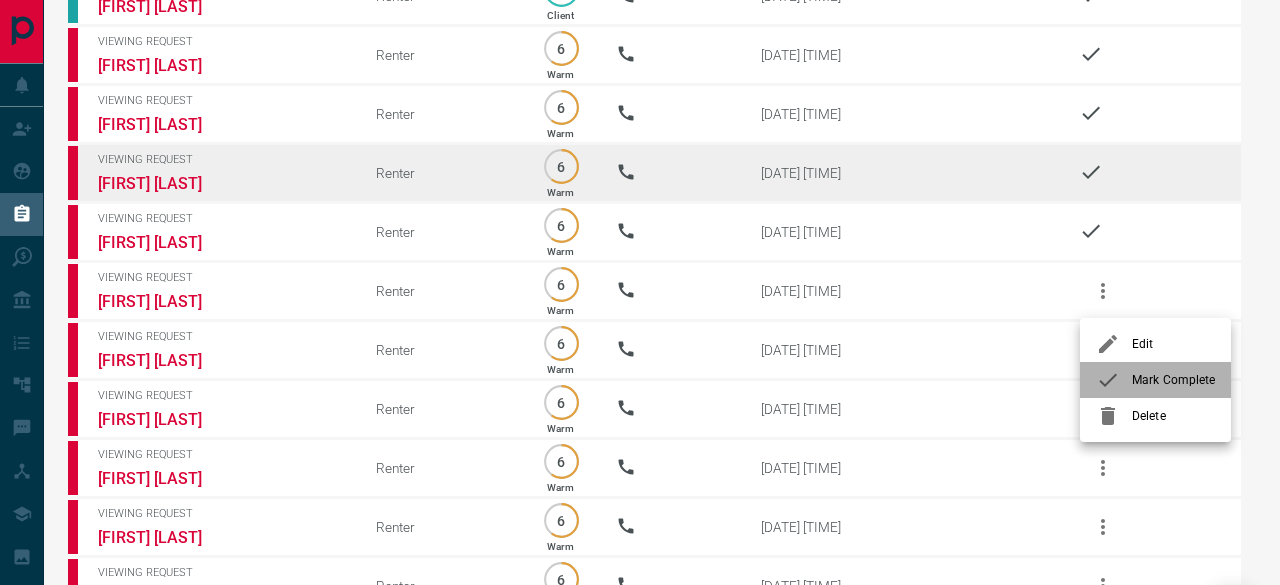 click at bounding box center [1114, 380] 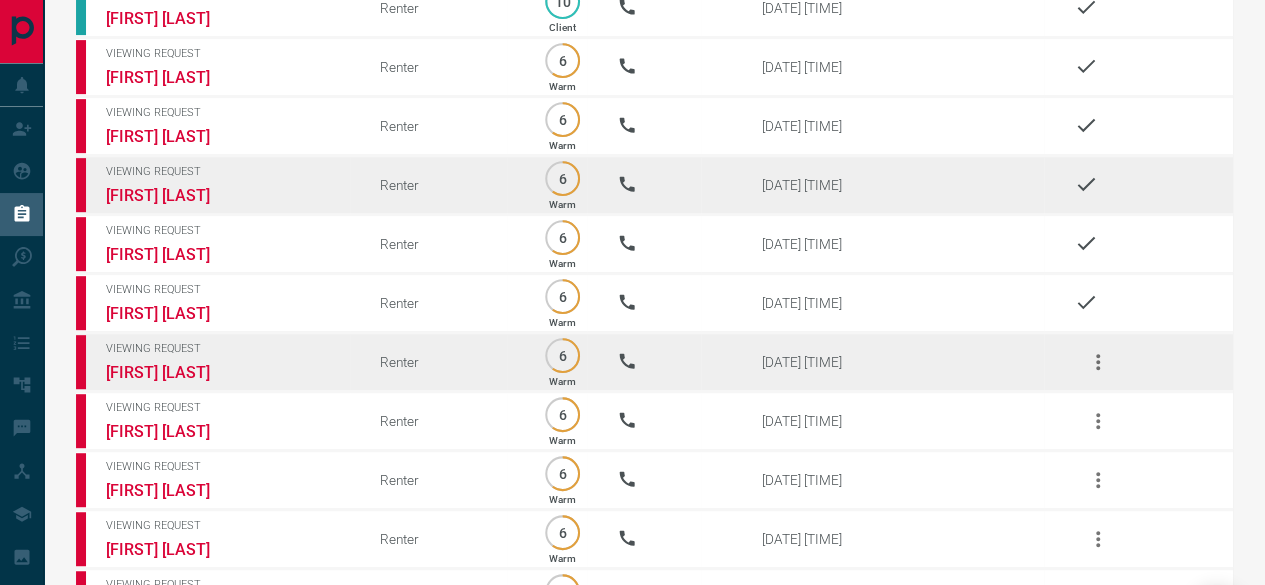 click 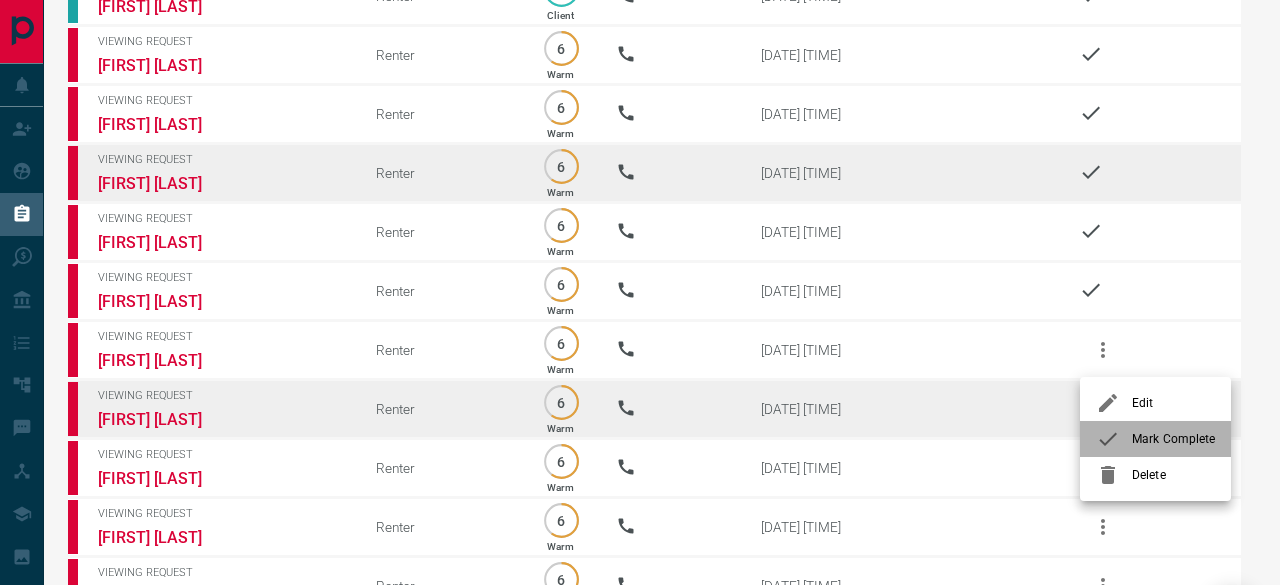 drag, startPoint x: 1140, startPoint y: 440, endPoint x: 1022, endPoint y: 388, distance: 128.9496 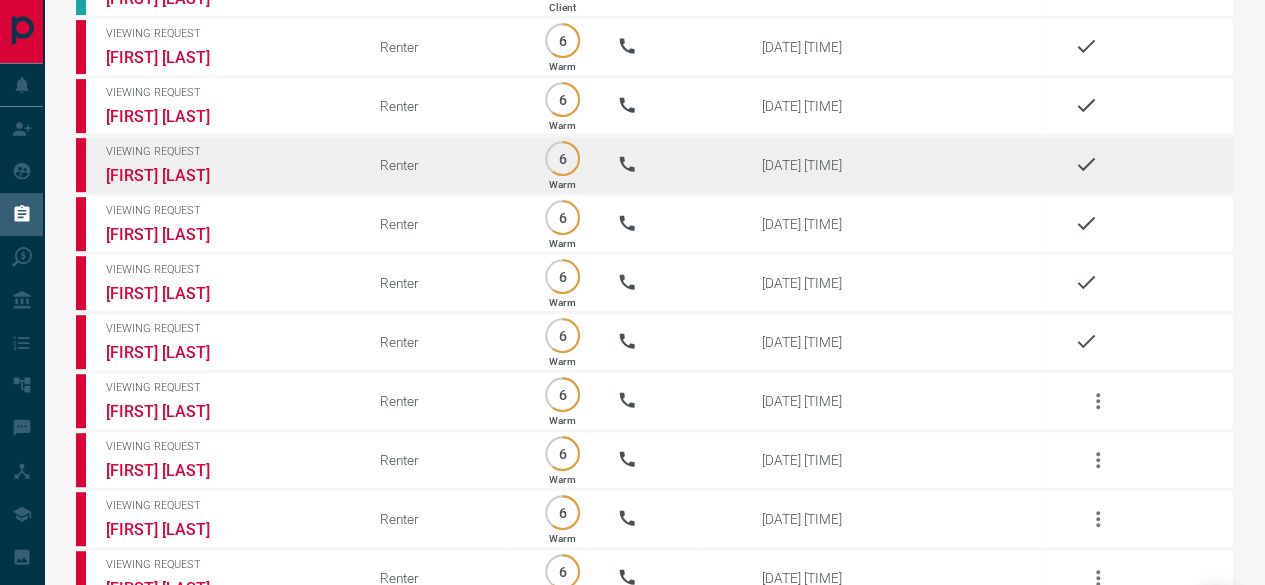 scroll, scrollTop: 600, scrollLeft: 0, axis: vertical 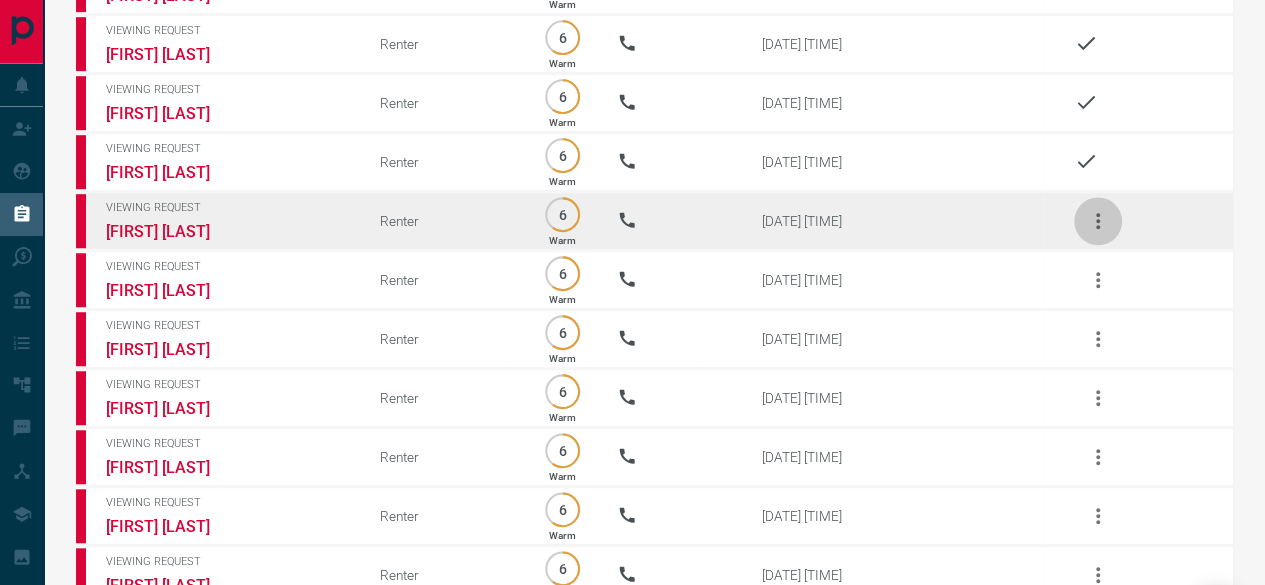 click 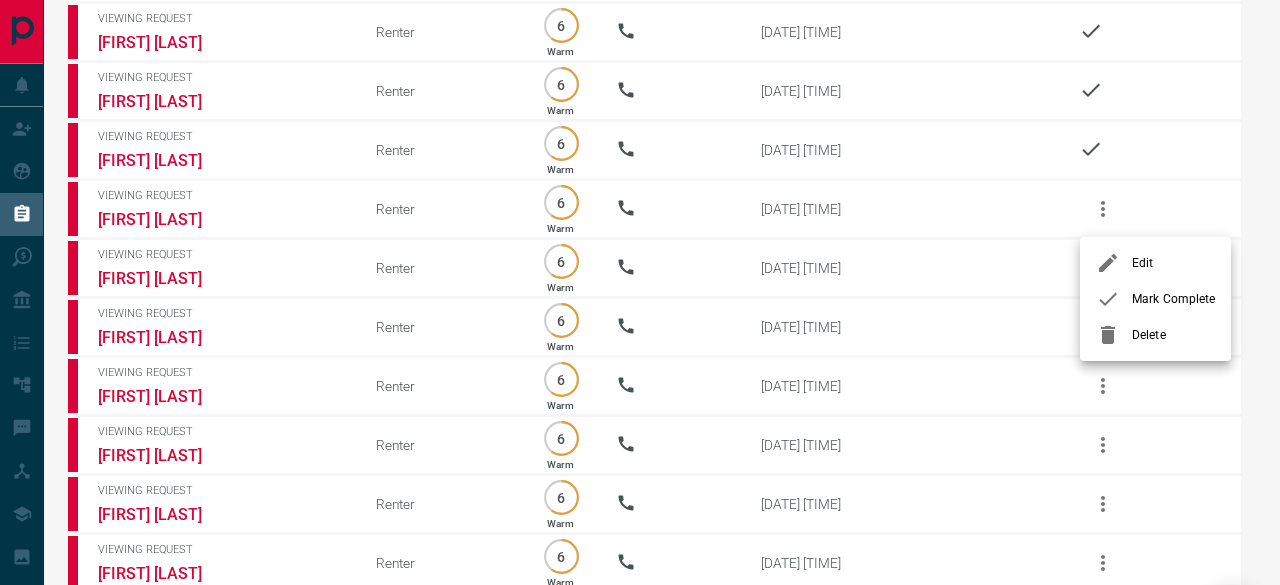 click on "Mark Complete" at bounding box center [1173, 299] 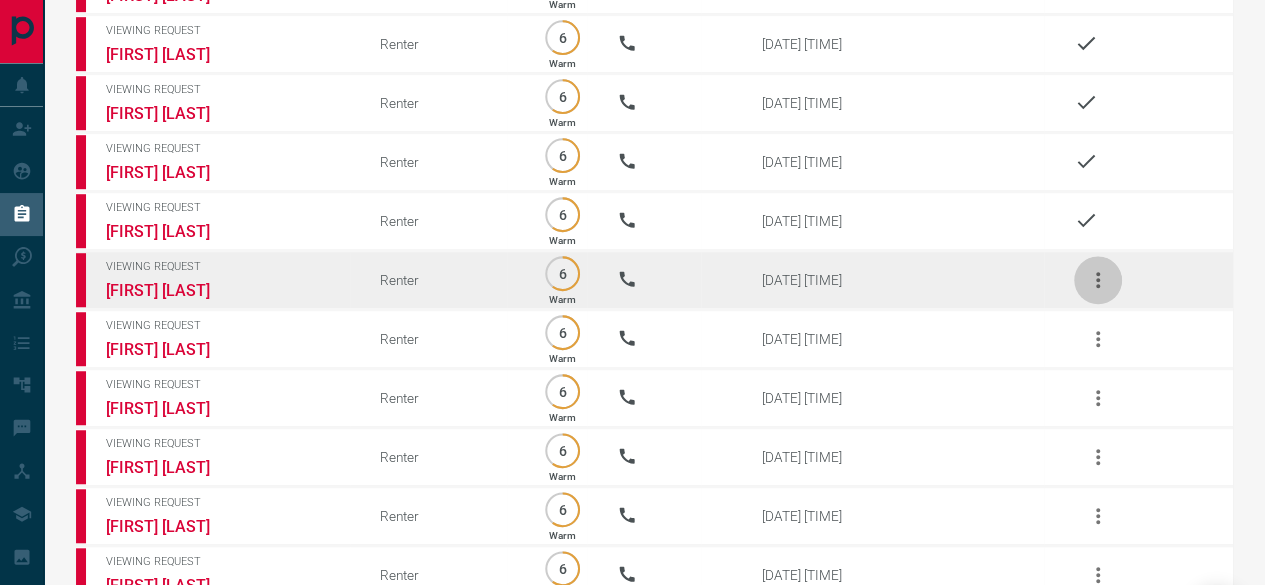 click 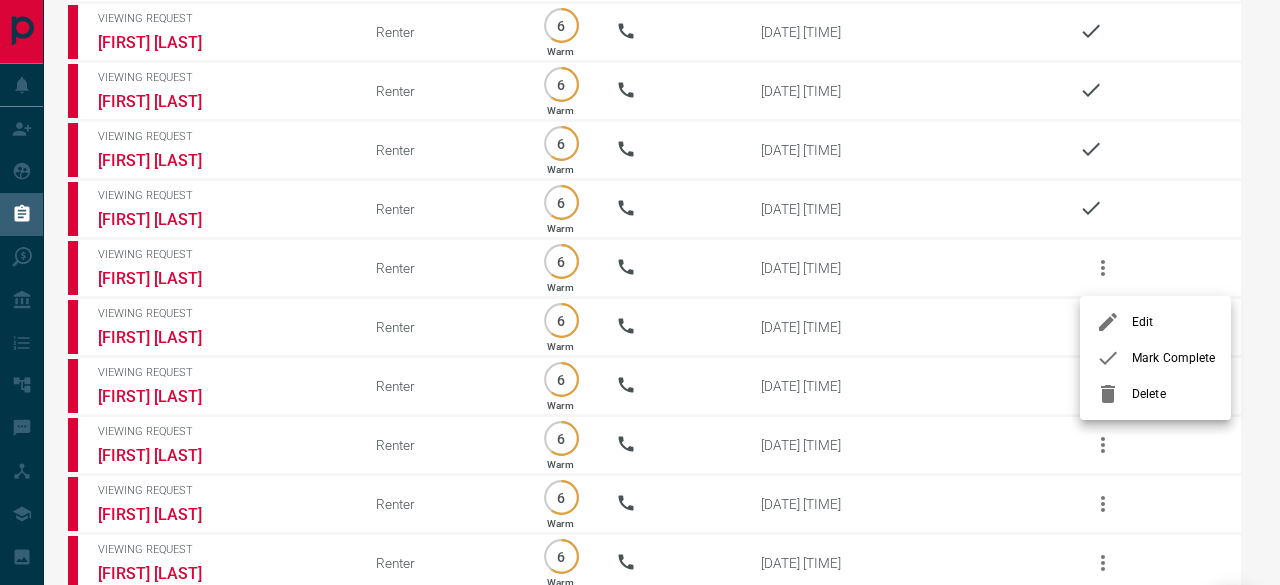 click on "Mark Complete" at bounding box center [1155, 358] 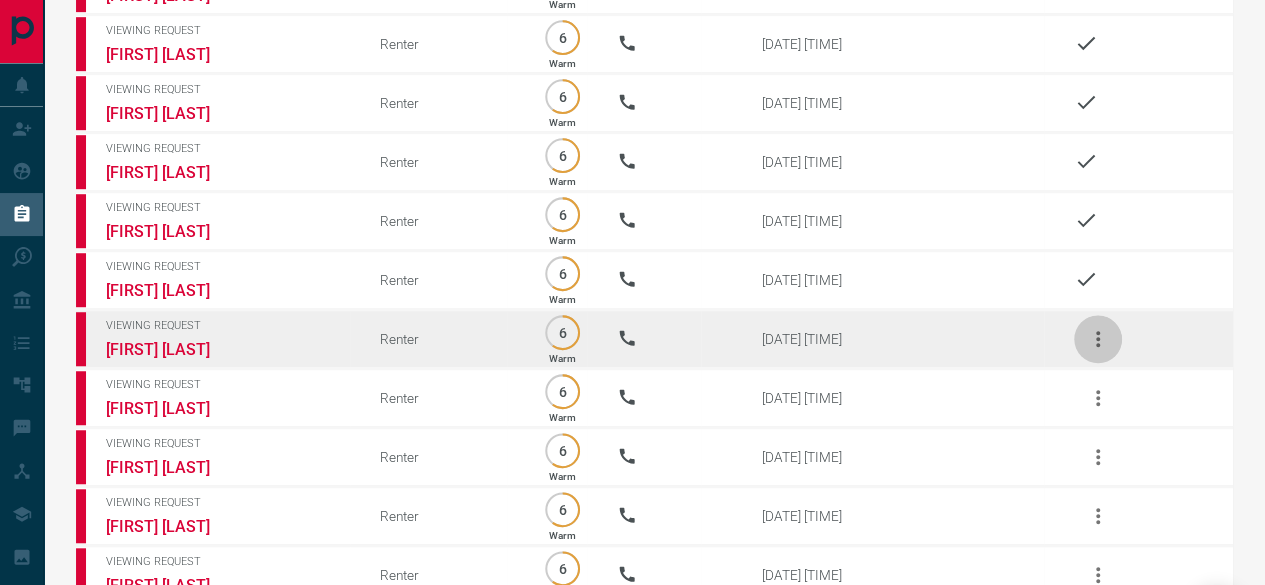 click 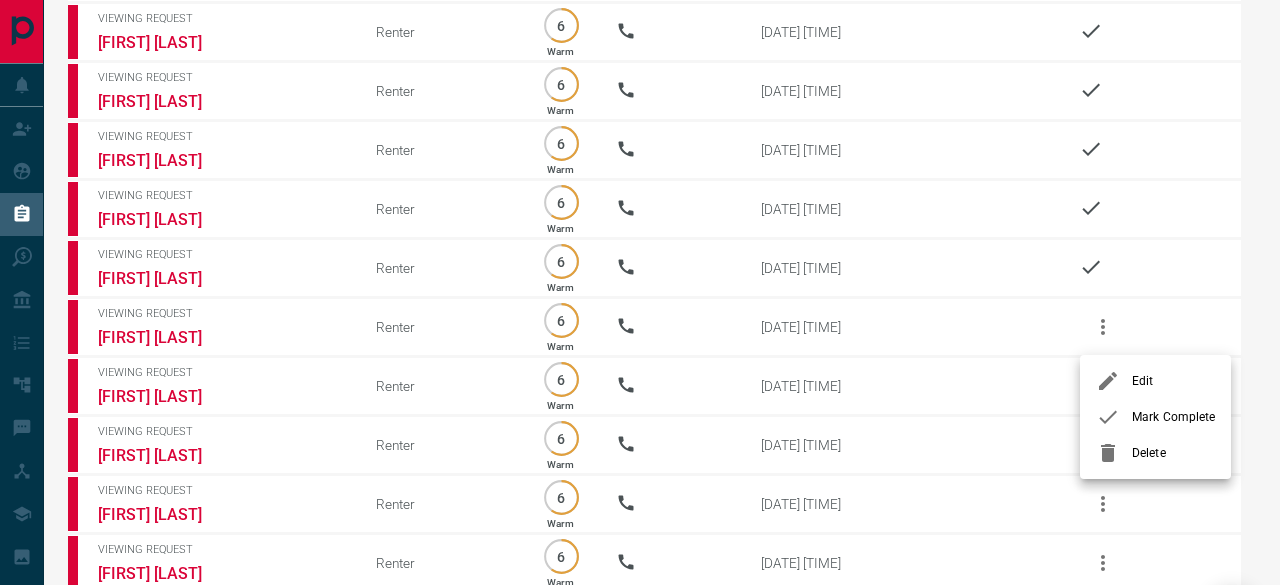 click at bounding box center (1114, 417) 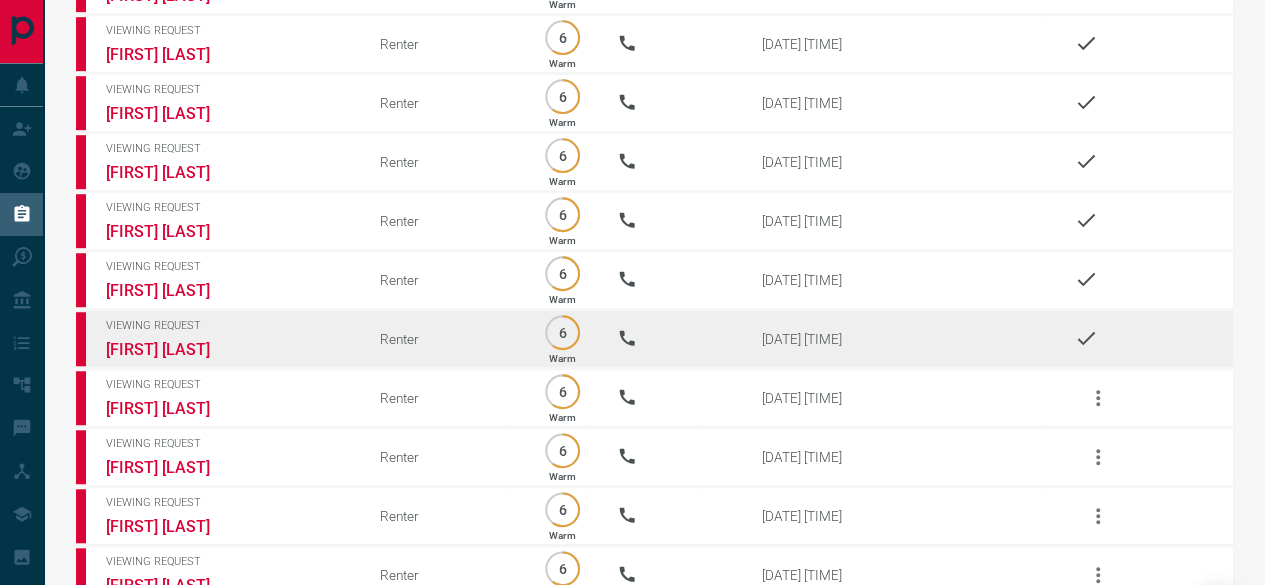 scroll, scrollTop: 800, scrollLeft: 0, axis: vertical 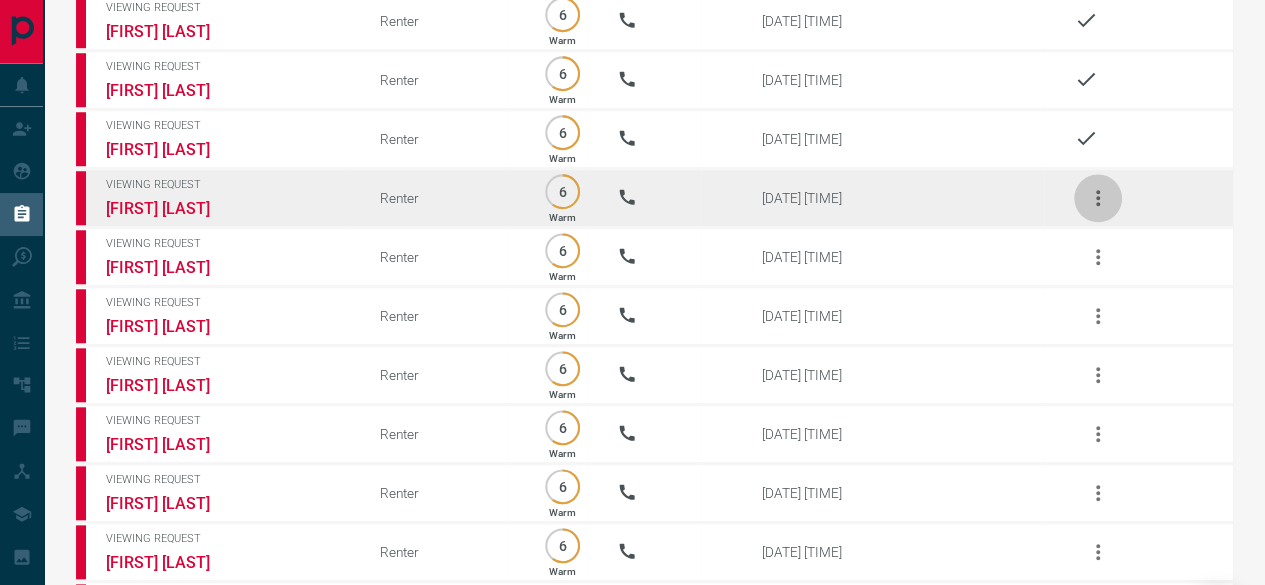 click 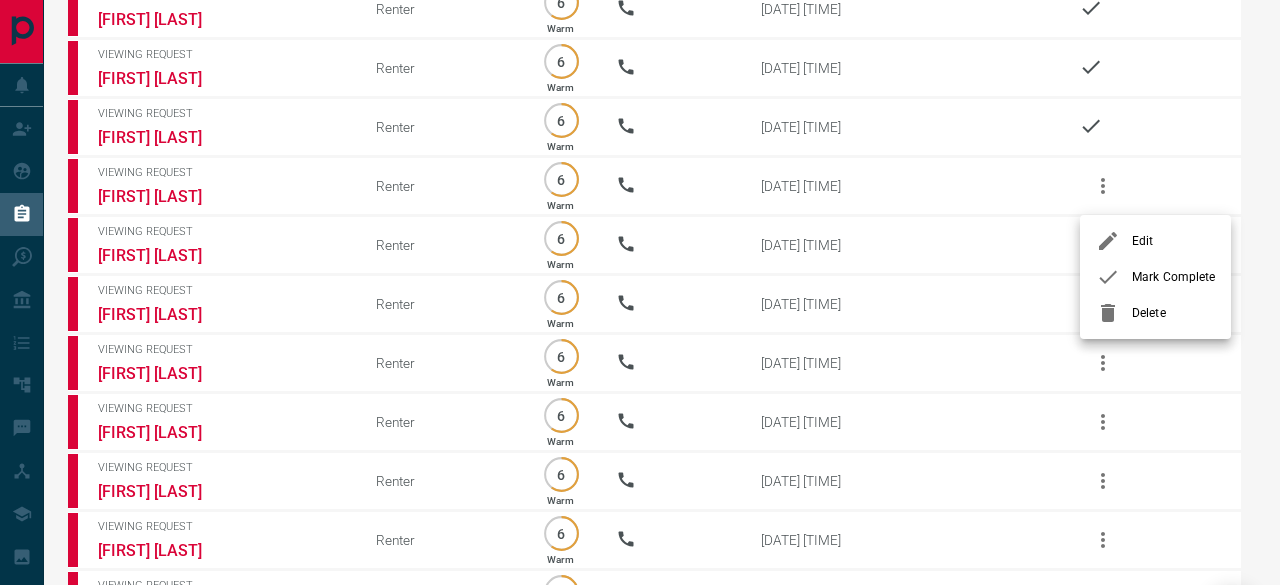 click on "Delete" at bounding box center (1155, 313) 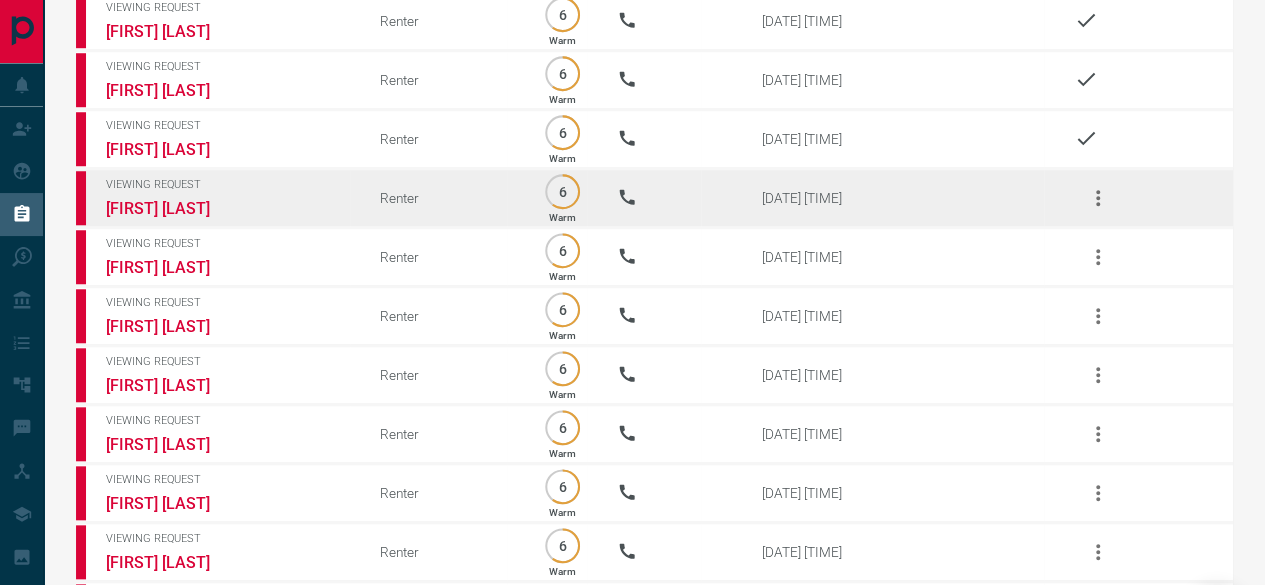 click 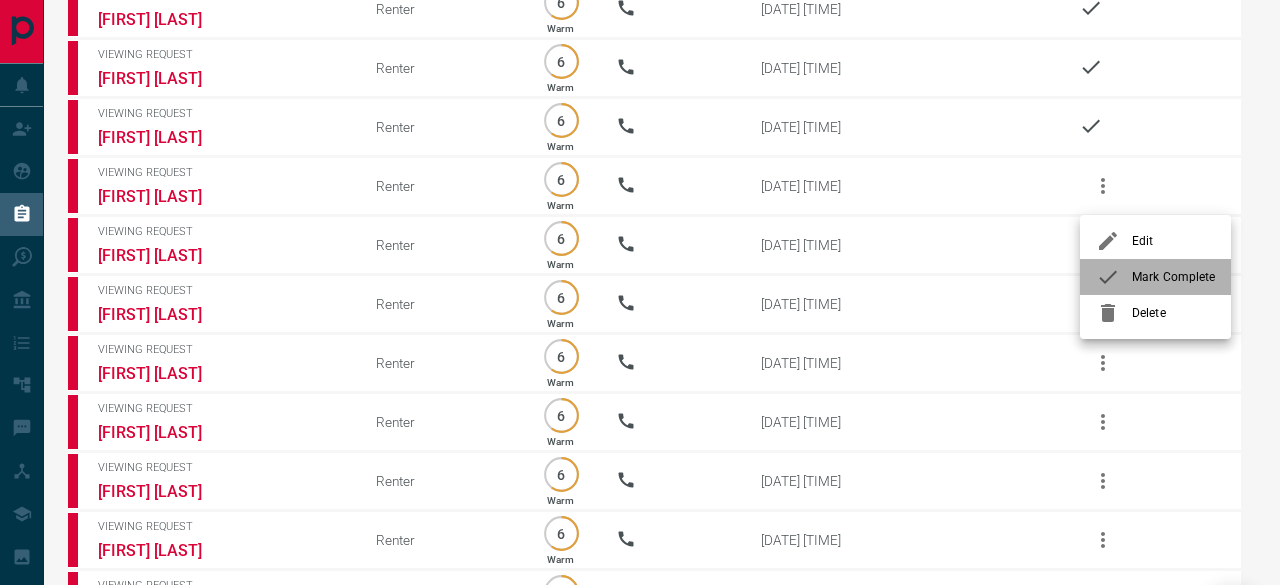 click on "Mark Complete" at bounding box center (1173, 277) 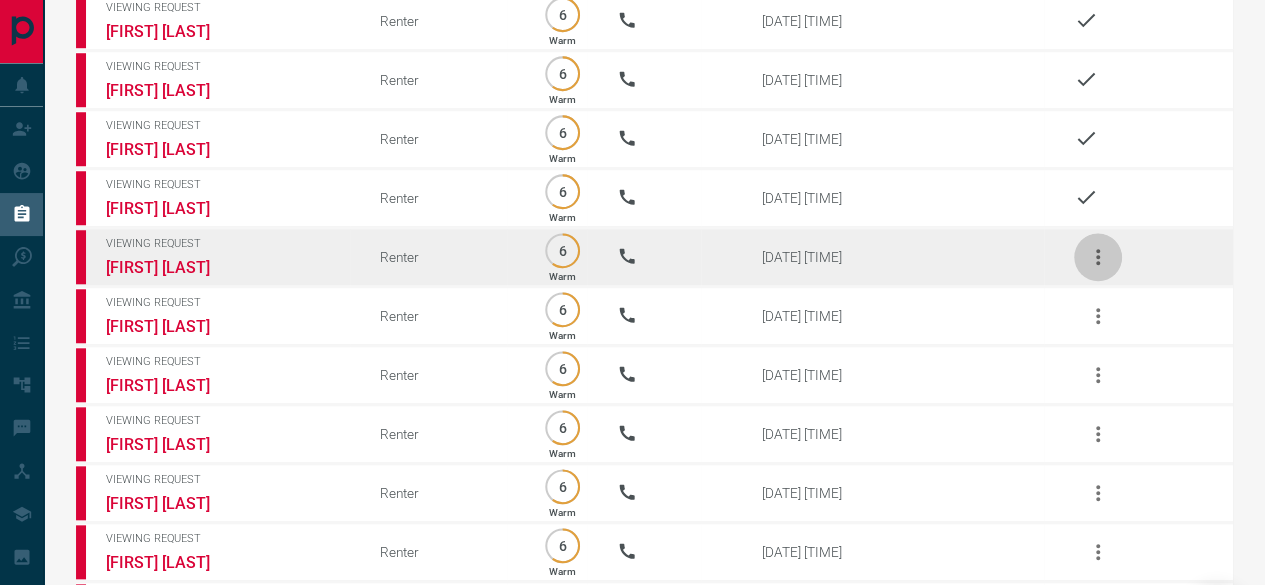 click 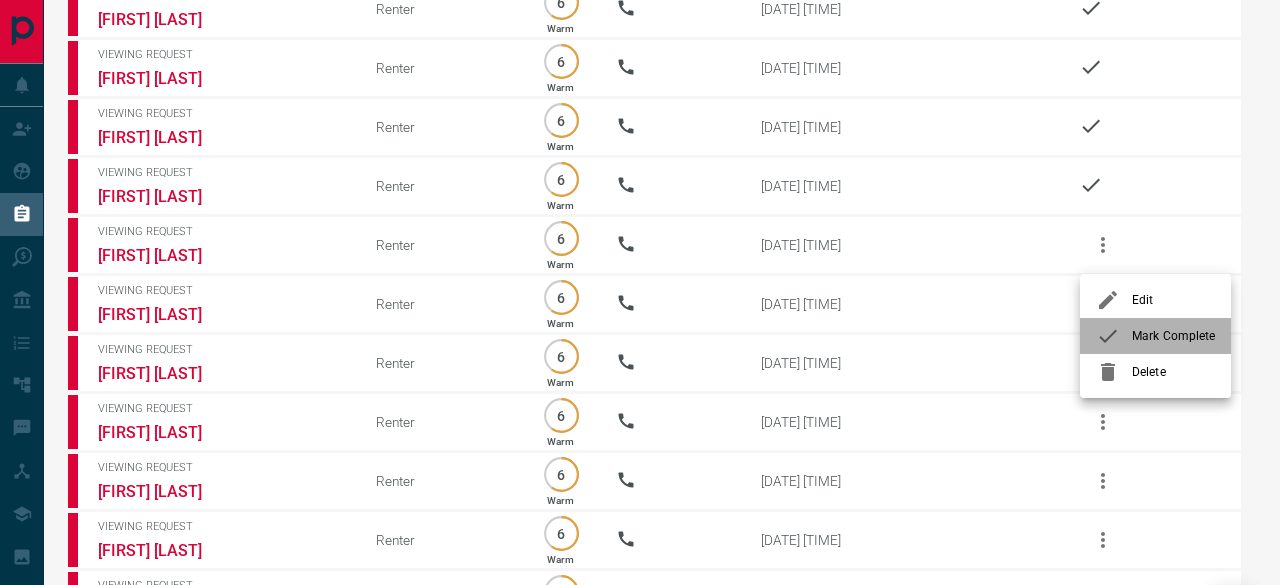 click at bounding box center (1114, 336) 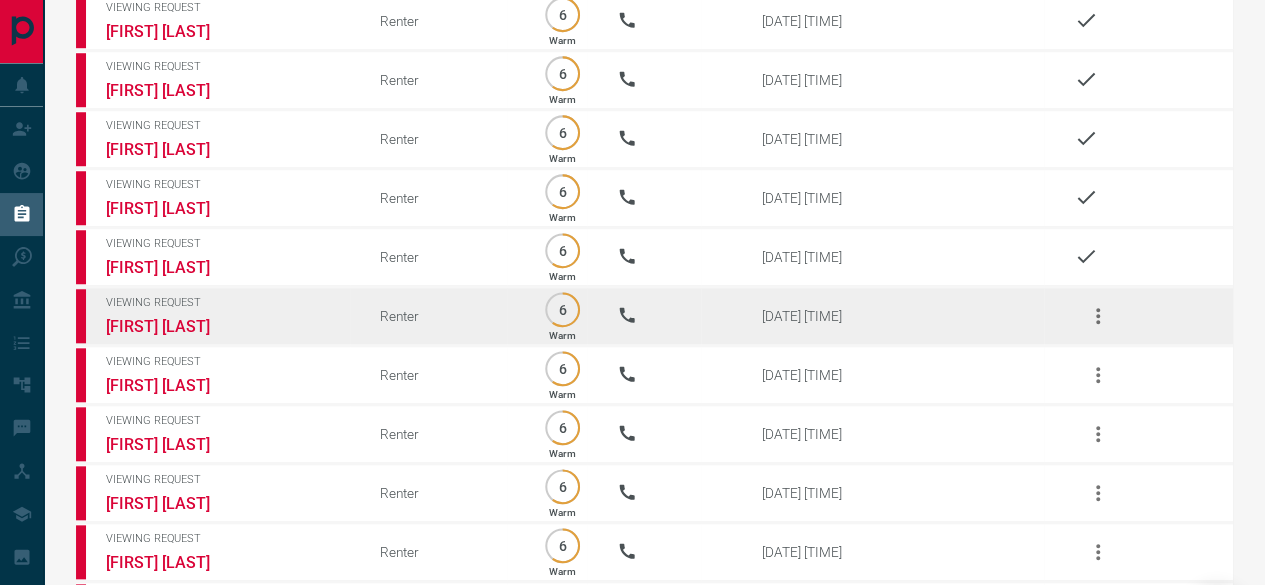 click at bounding box center [1098, 316] 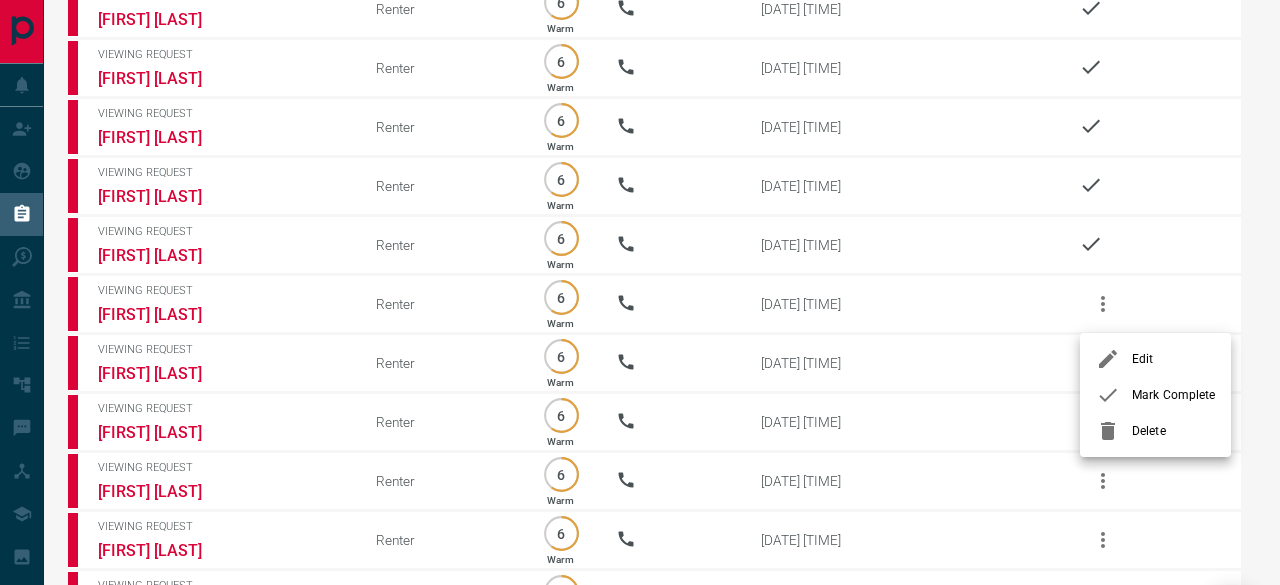 click on "Mark Complete" at bounding box center [1173, 395] 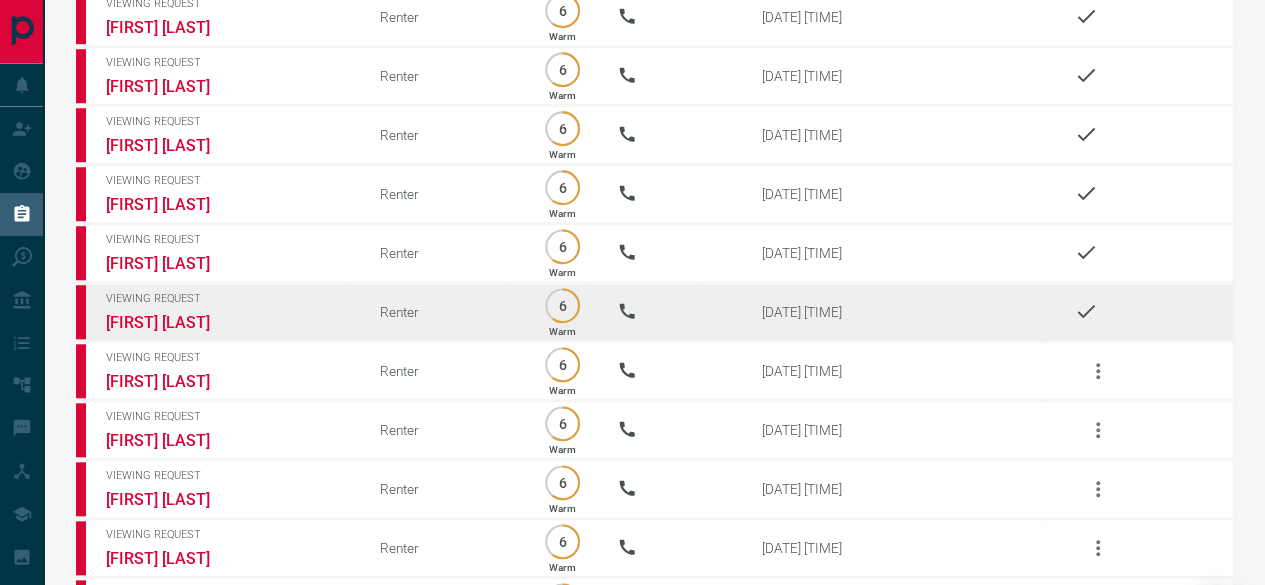 scroll, scrollTop: 1000, scrollLeft: 0, axis: vertical 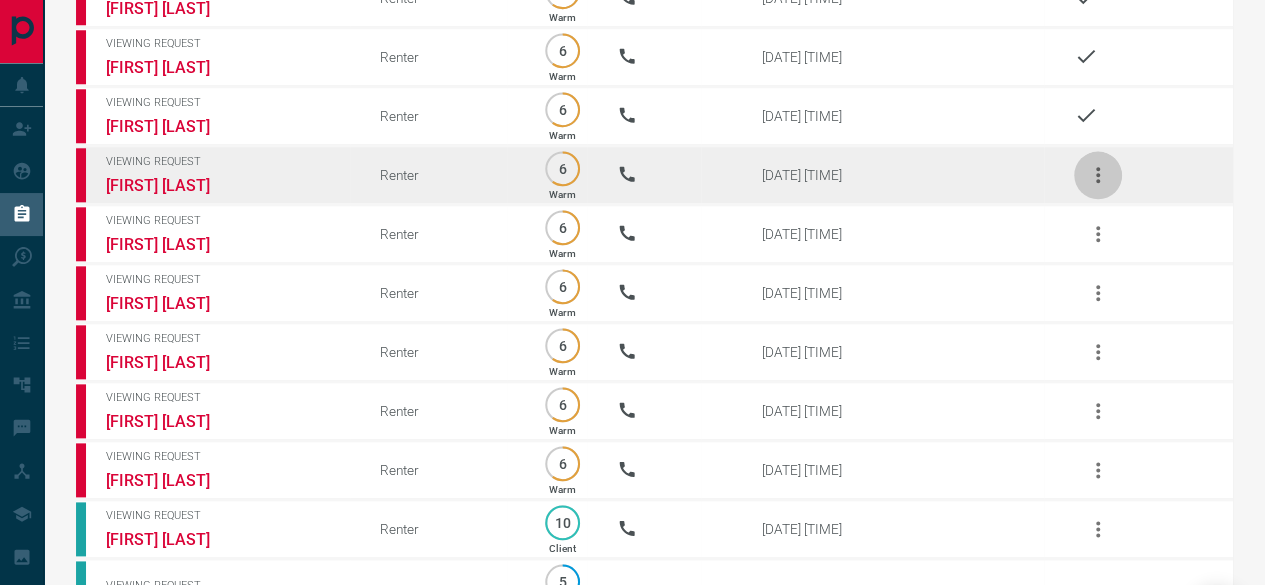 click 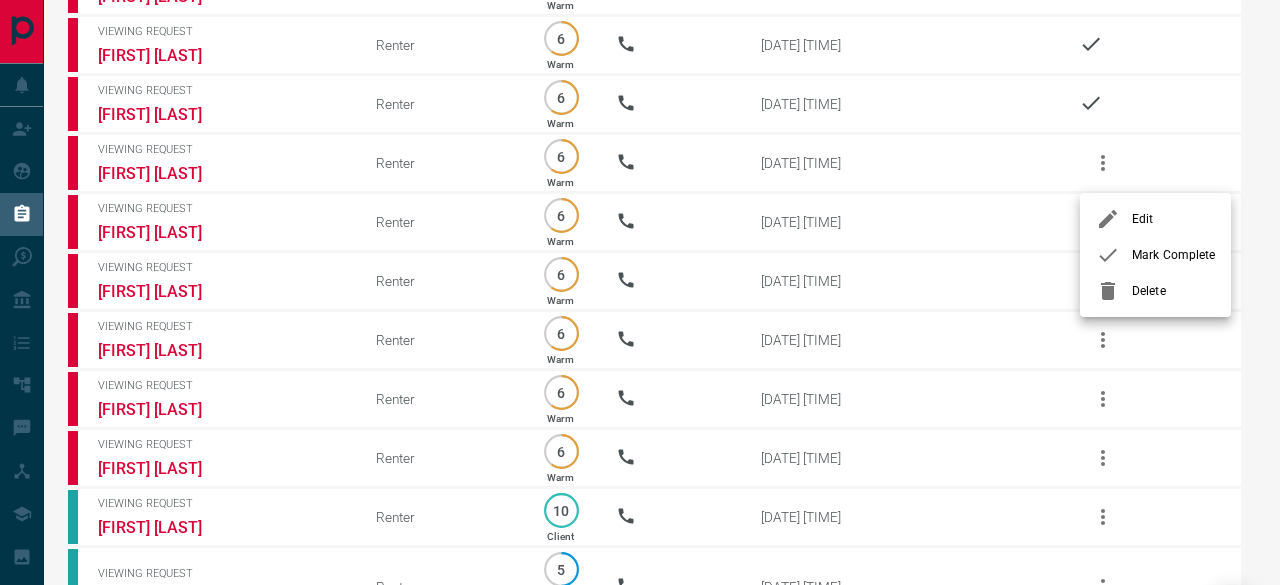 click on "Mark Complete" at bounding box center (1173, 255) 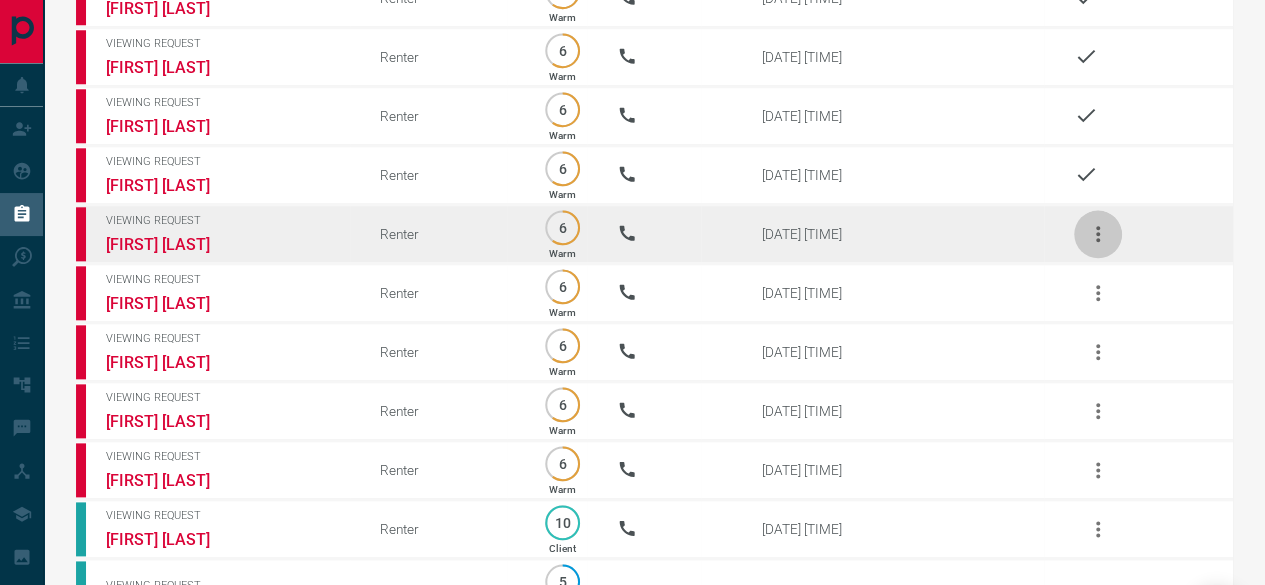 click 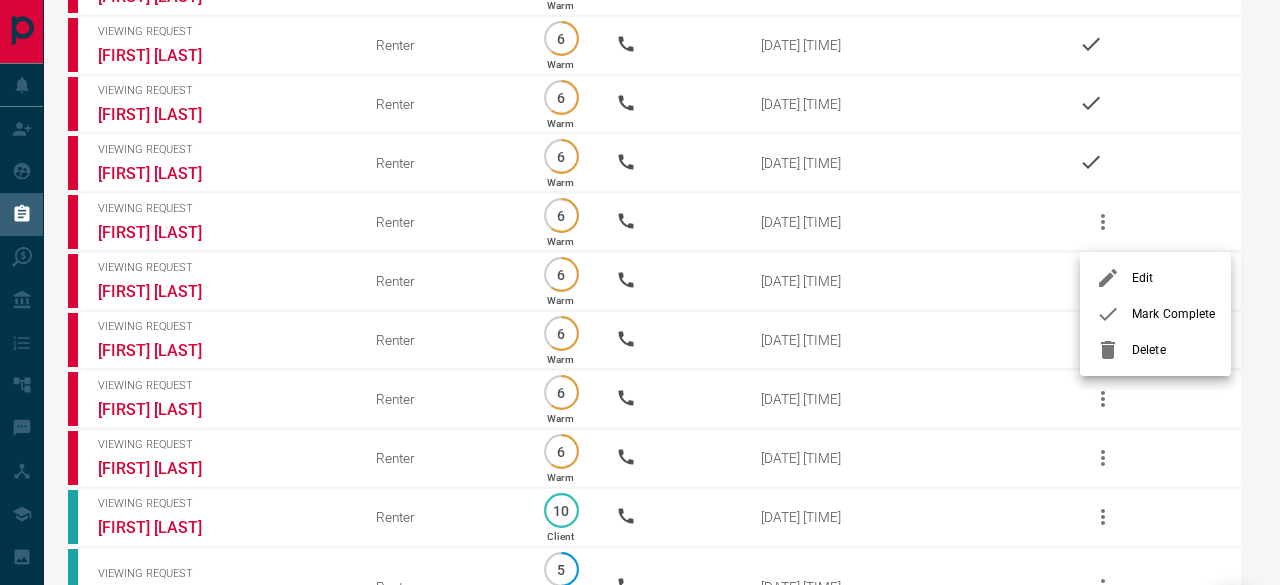 click on "Mark Complete" at bounding box center [1173, 314] 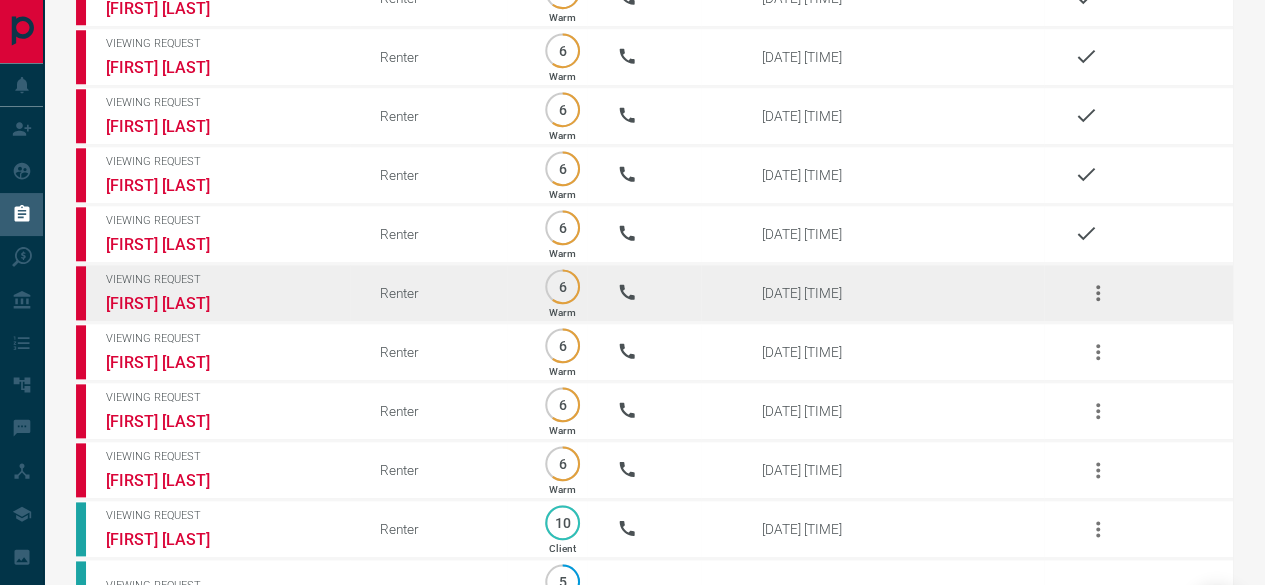 click 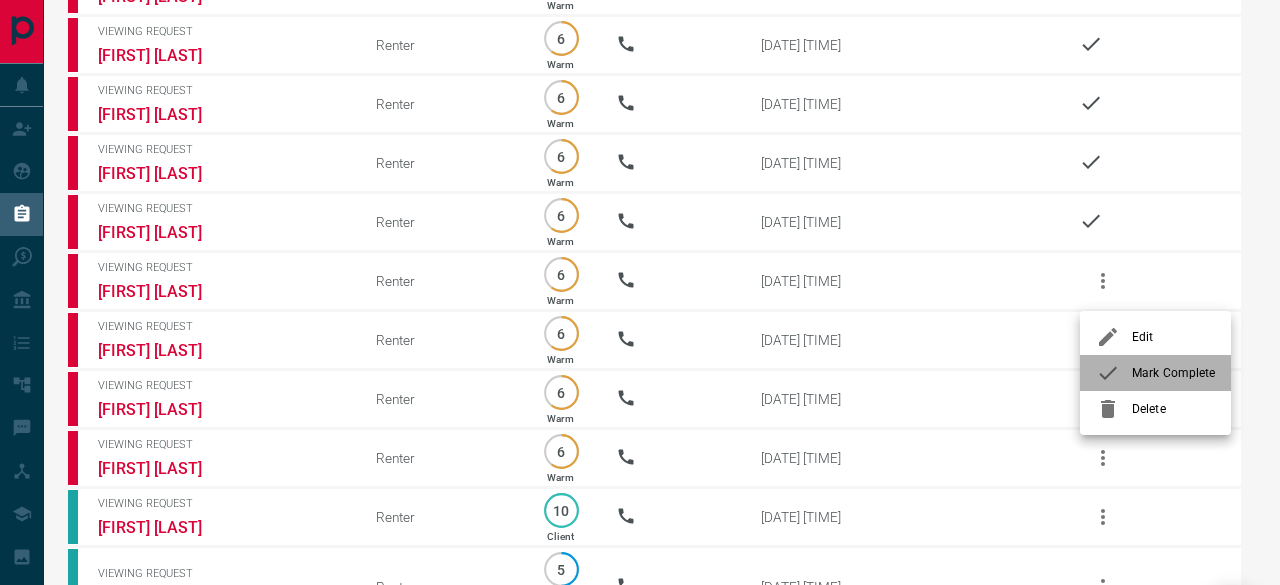 click on "Mark Complete" at bounding box center (1173, 373) 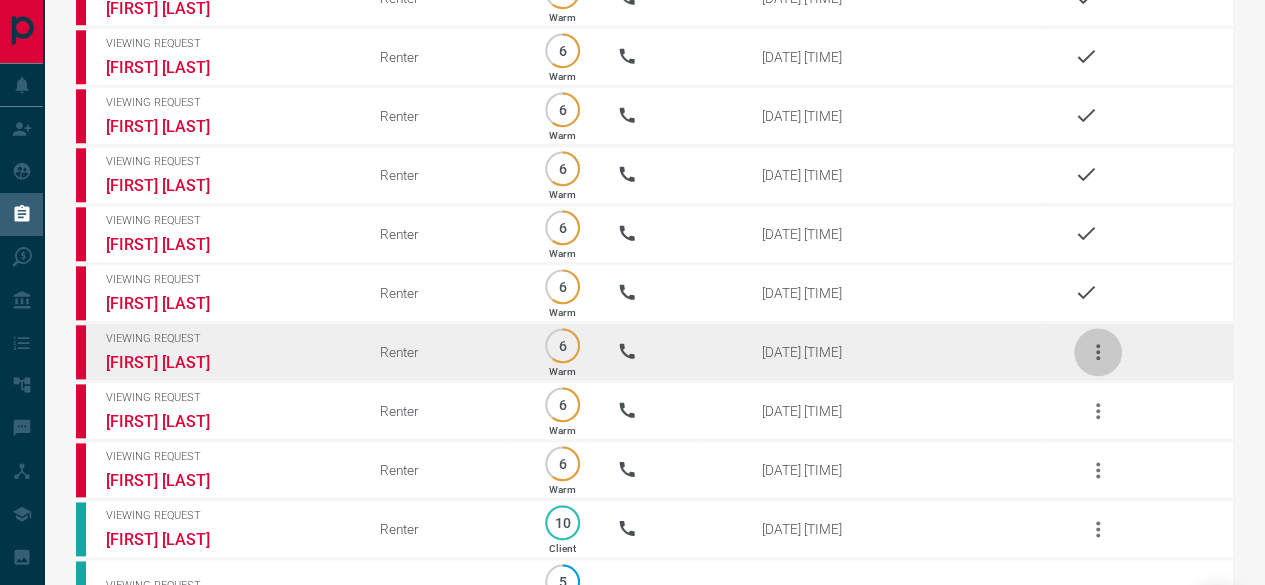 click 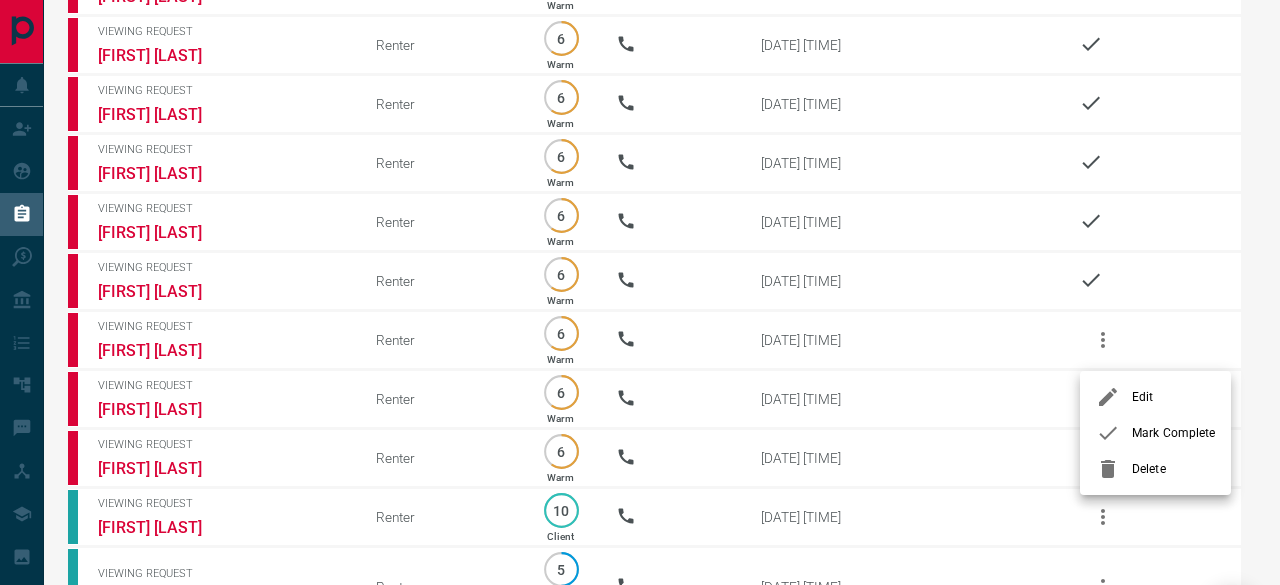 click on "Mark Complete" at bounding box center (1173, 433) 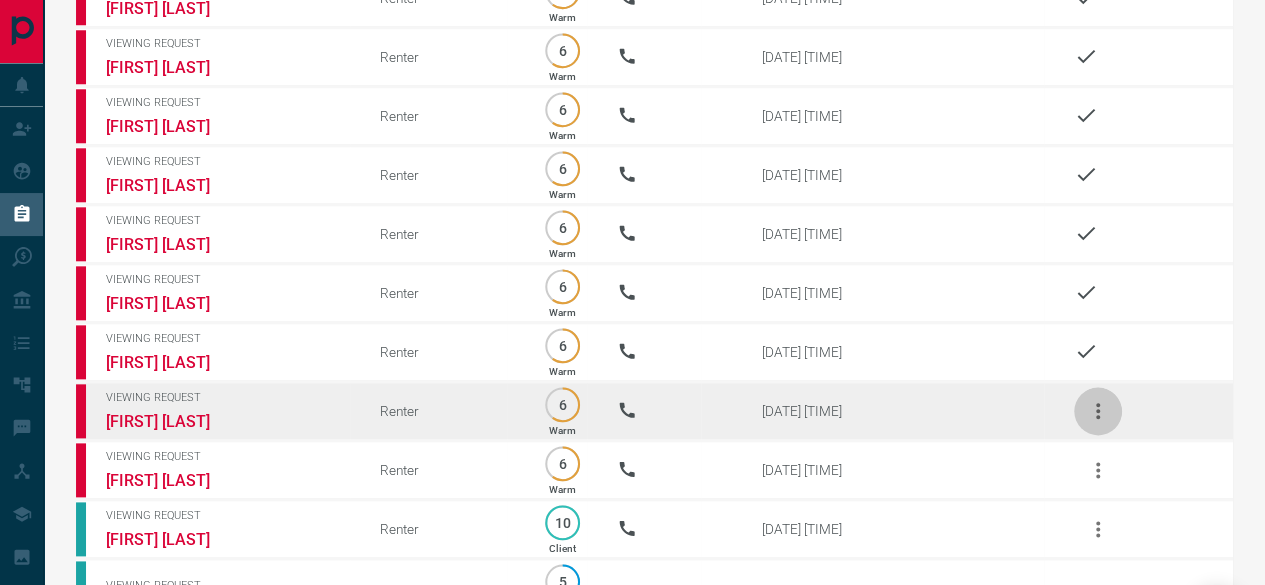 click 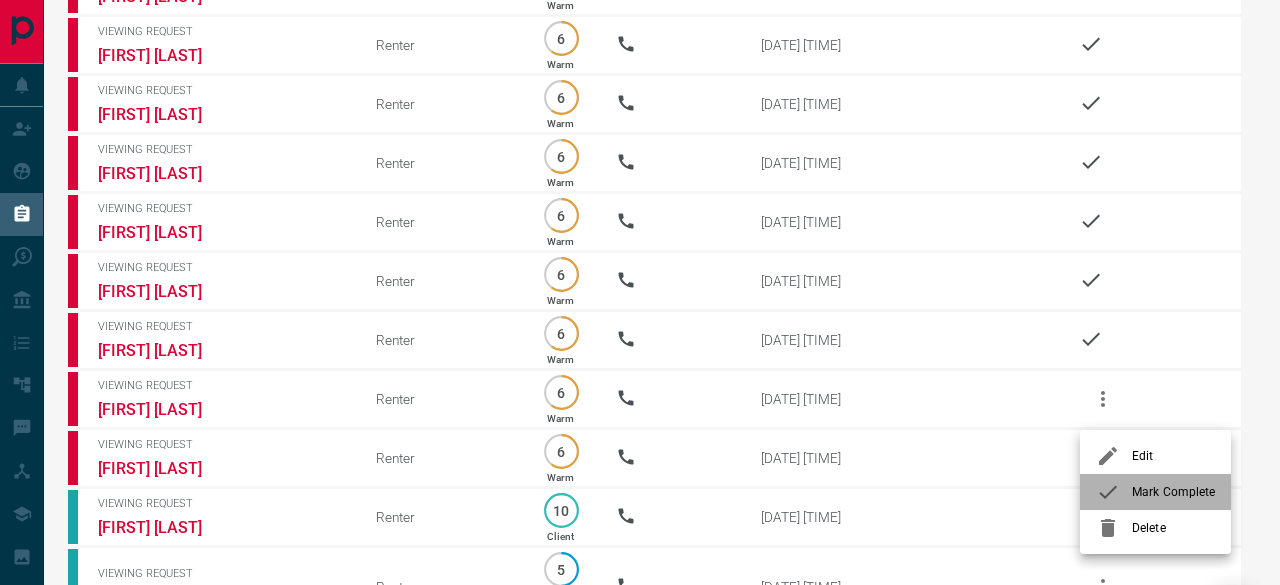 click on "Mark Complete" at bounding box center (1173, 492) 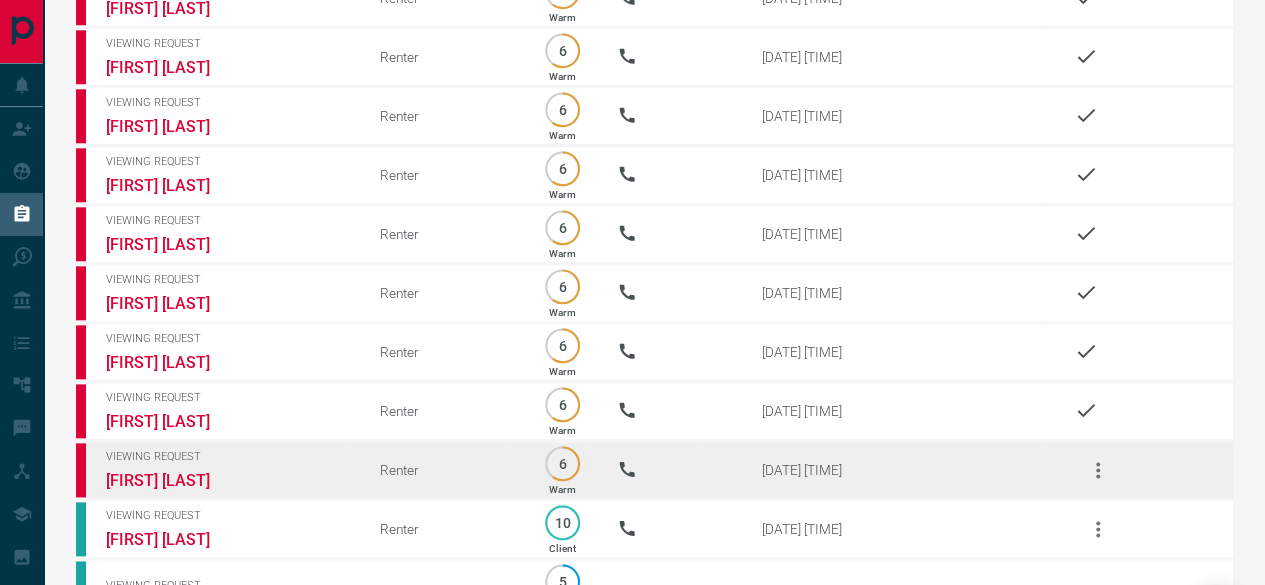 click 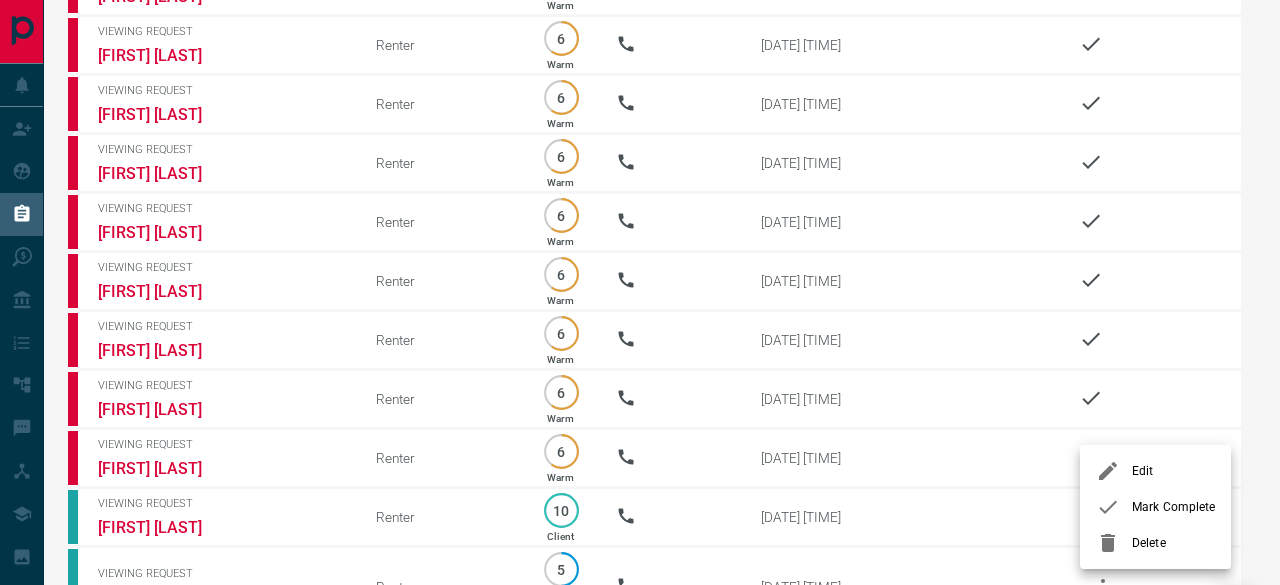 click at bounding box center (1114, 507) 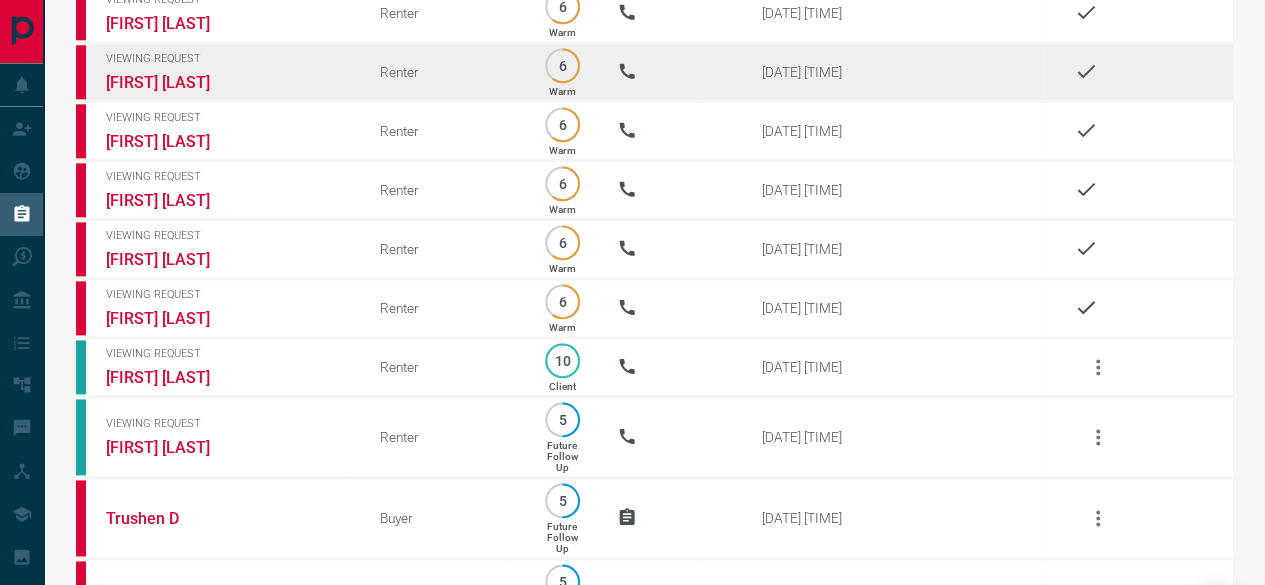 scroll, scrollTop: 1200, scrollLeft: 0, axis: vertical 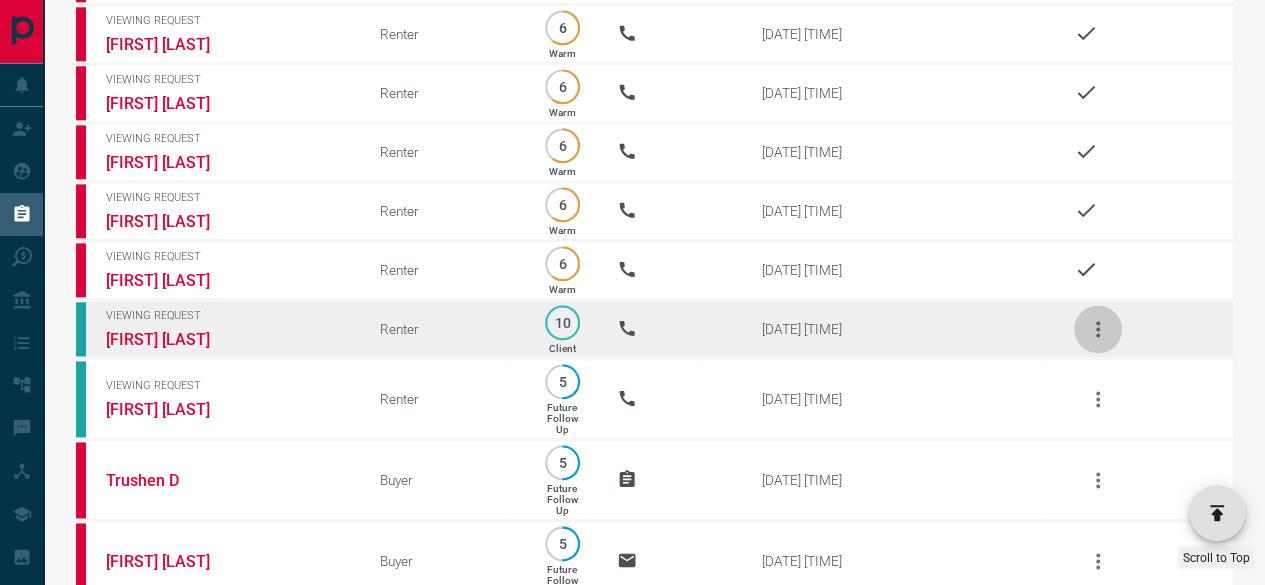 click 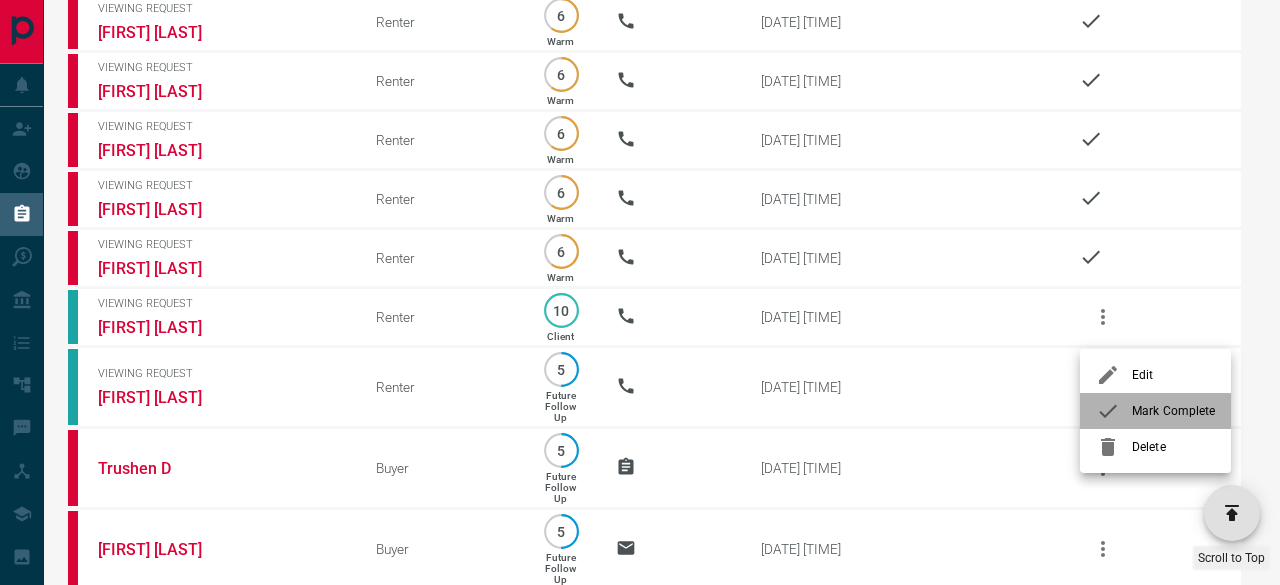 click on "Mark Complete" at bounding box center (1173, 411) 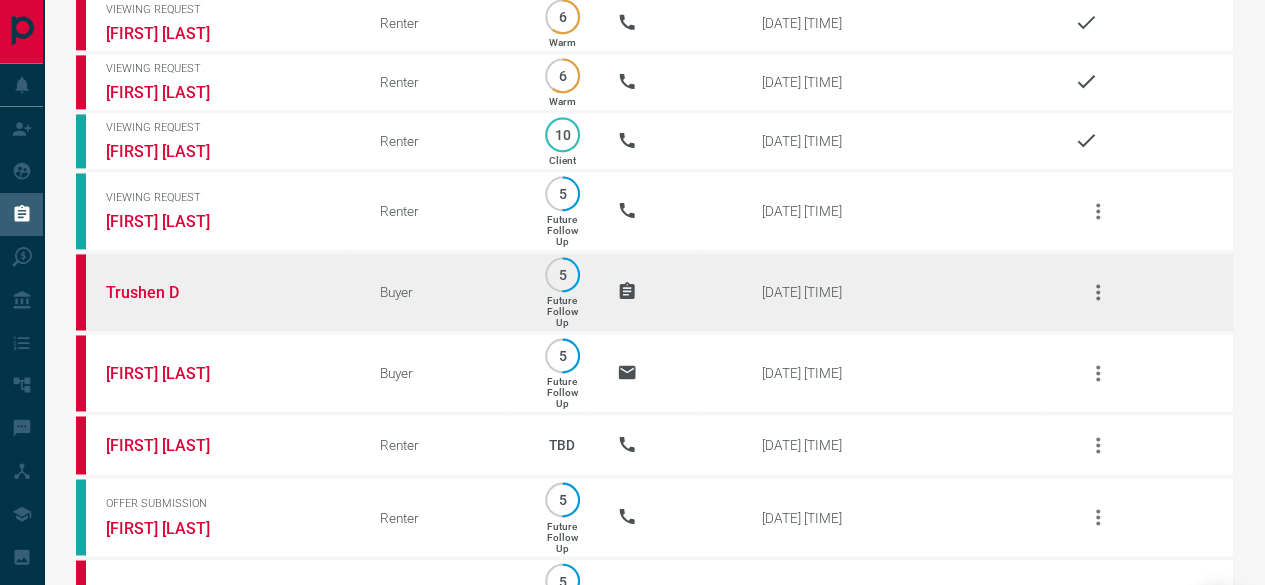 scroll, scrollTop: 1400, scrollLeft: 0, axis: vertical 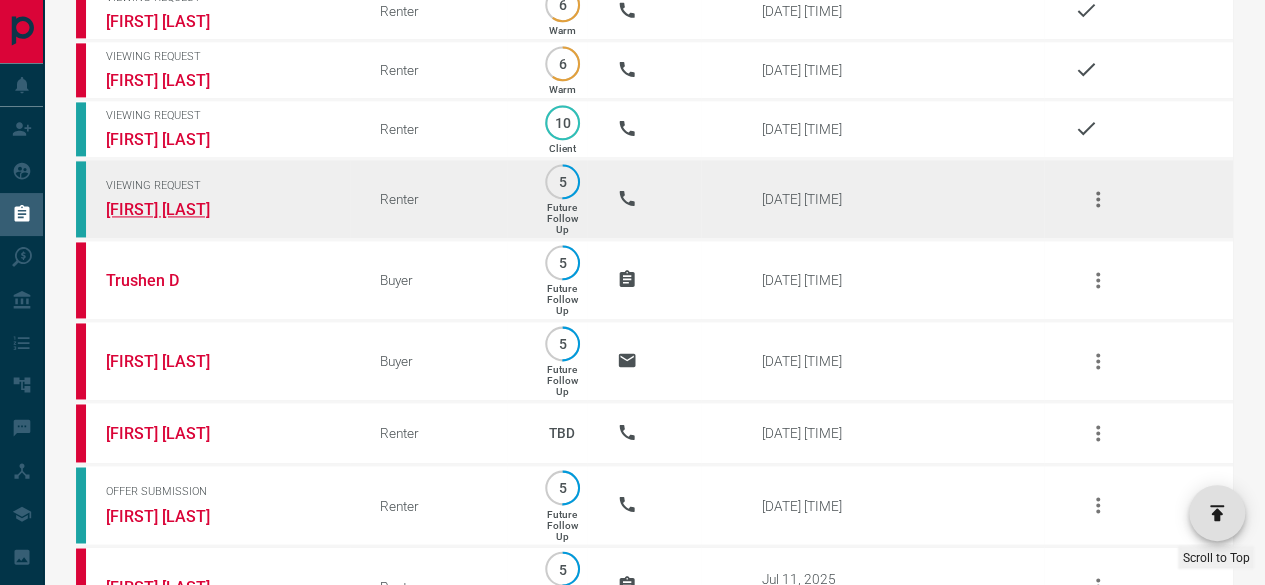 click on "[FIRST] [LAST]" at bounding box center [181, 209] 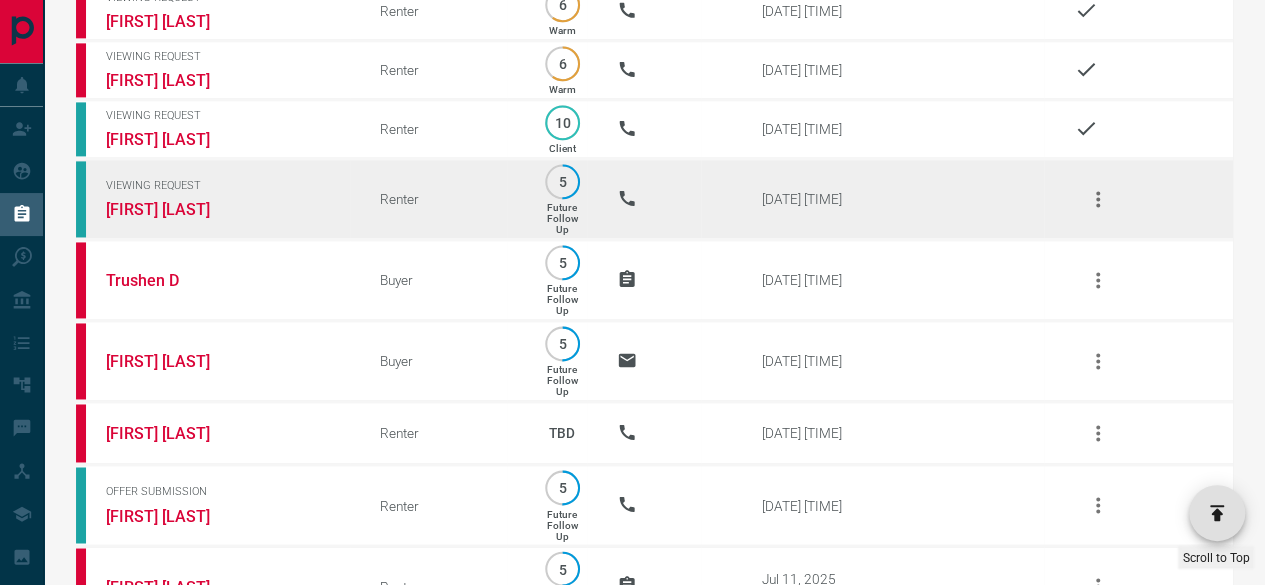 click 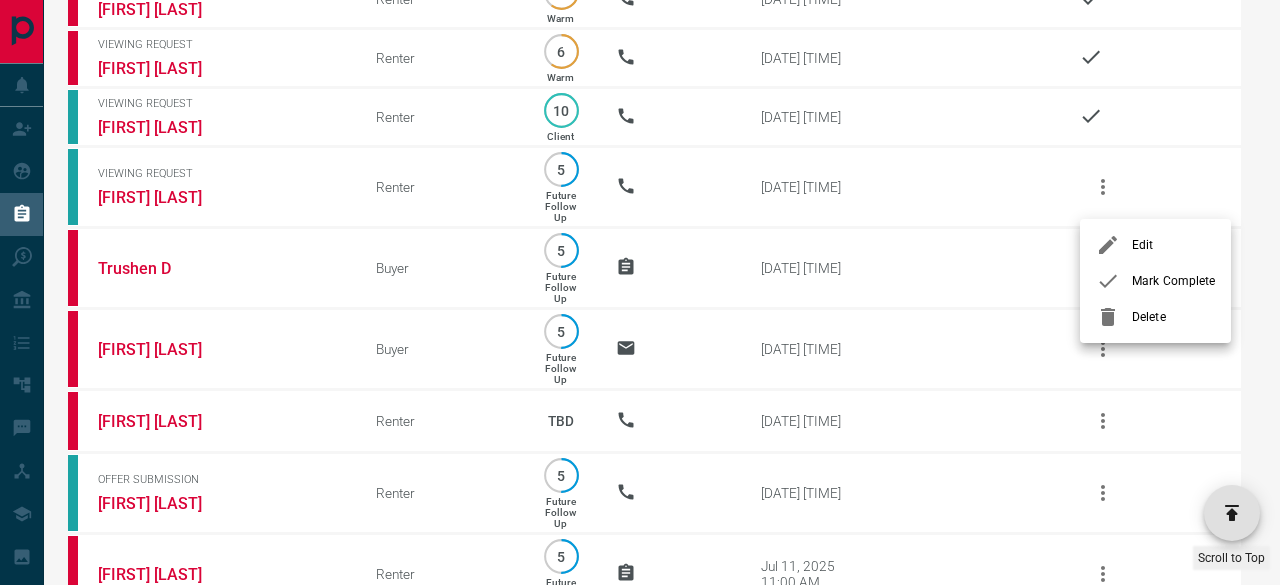 click at bounding box center [1114, 281] 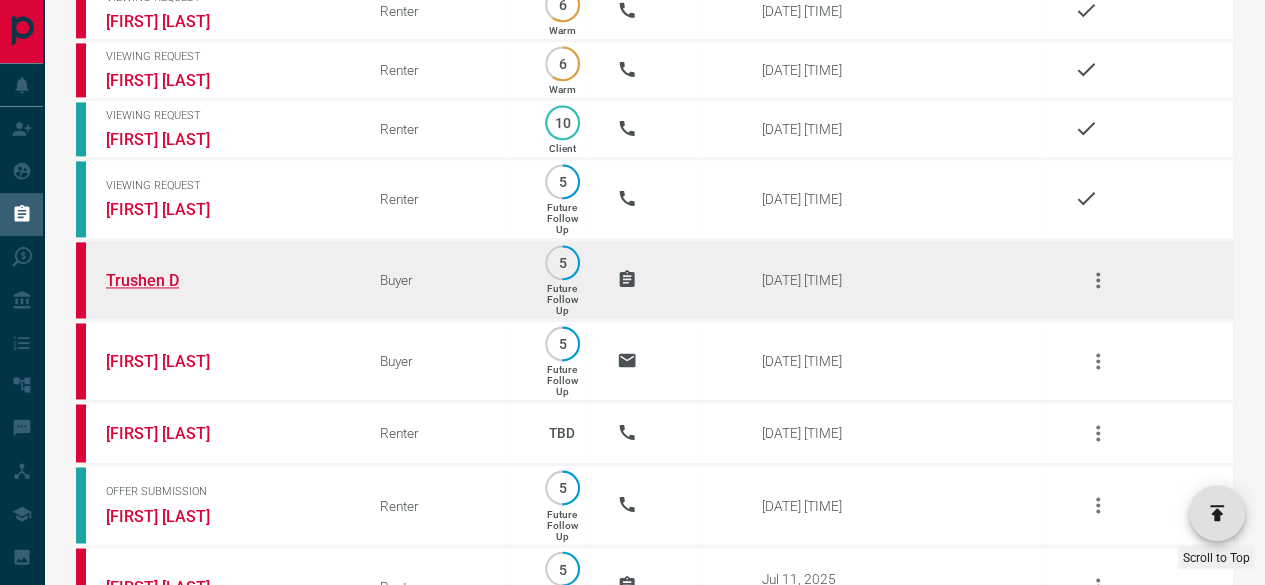 click on "Trushen D" at bounding box center (181, 280) 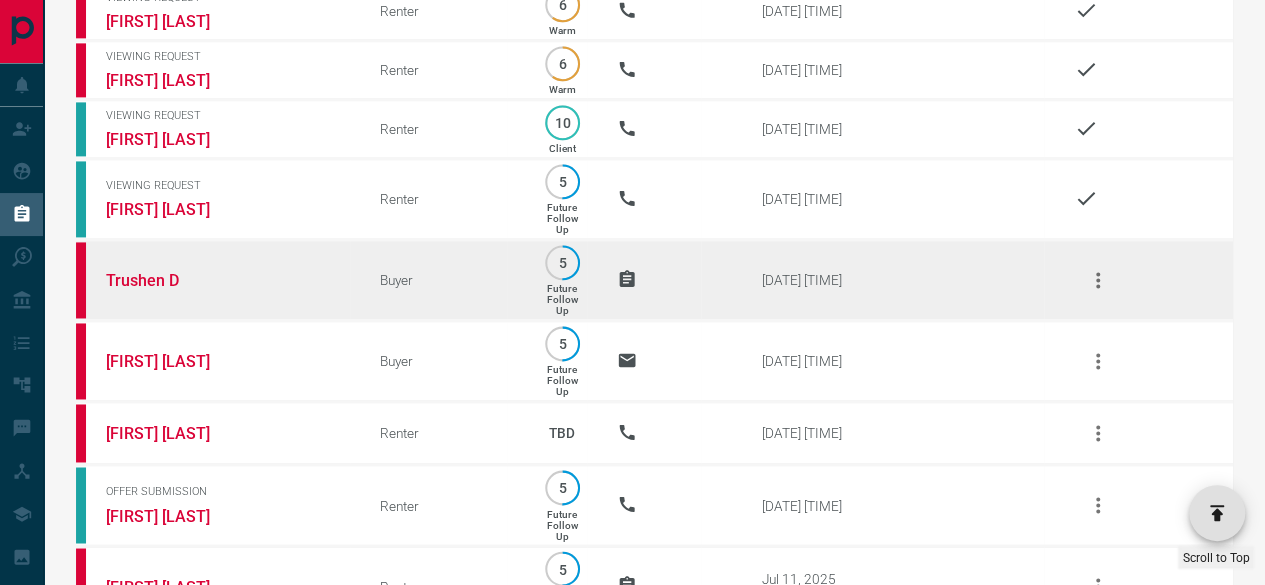 click 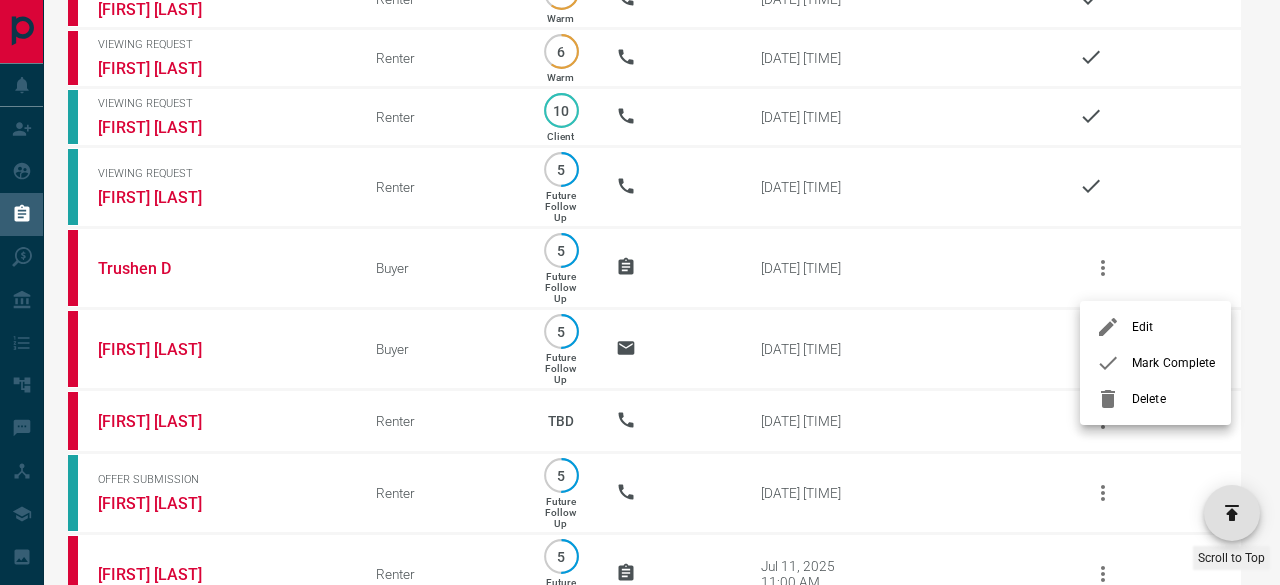 click on "Mark Complete" at bounding box center (1173, 363) 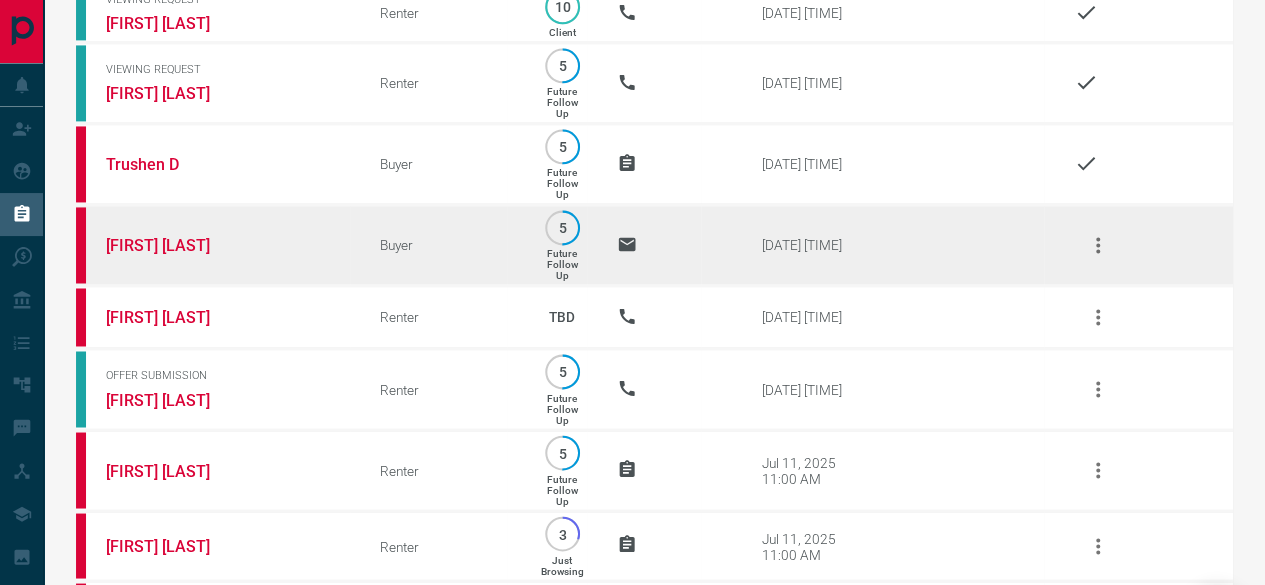 scroll, scrollTop: 1497, scrollLeft: 0, axis: vertical 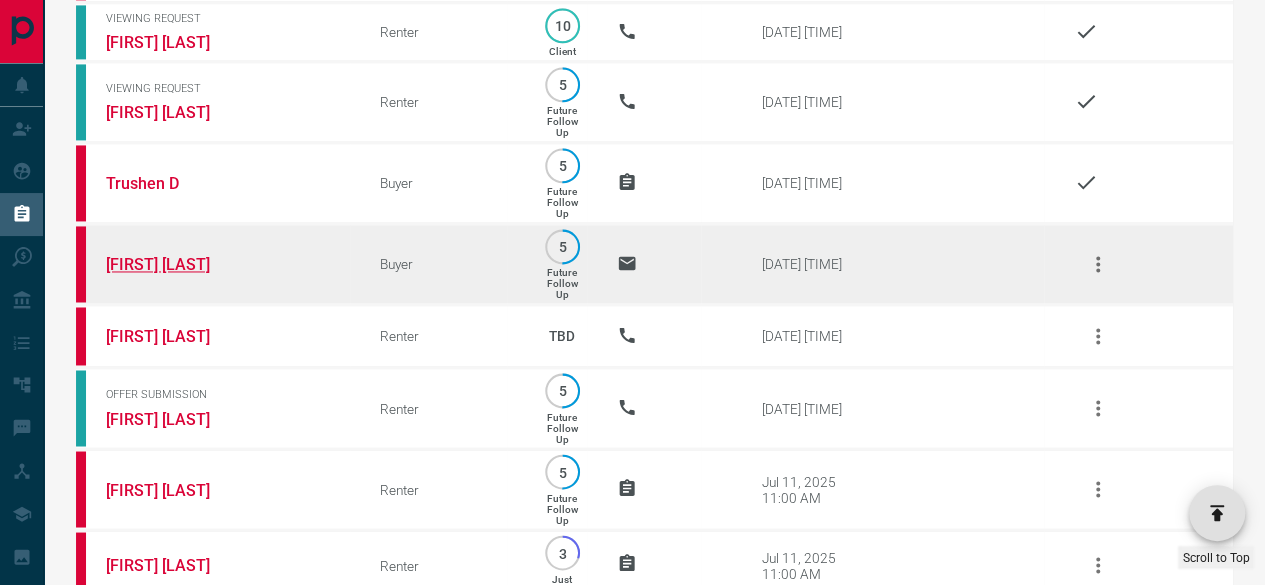 click on "[FIRST] [LAST]" at bounding box center (181, 264) 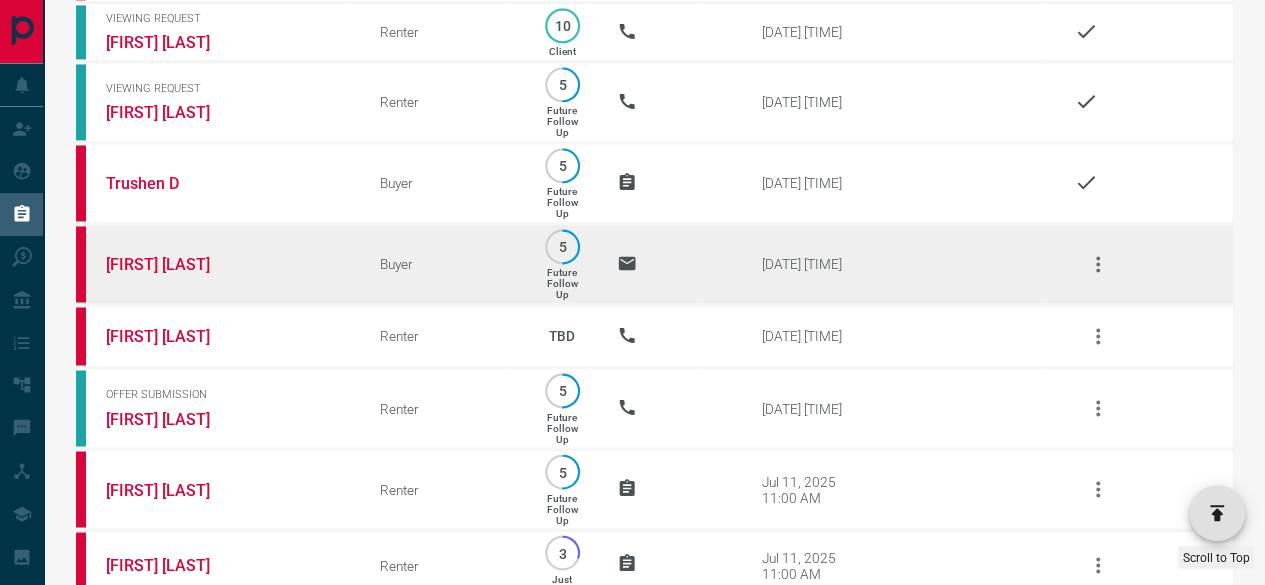 click 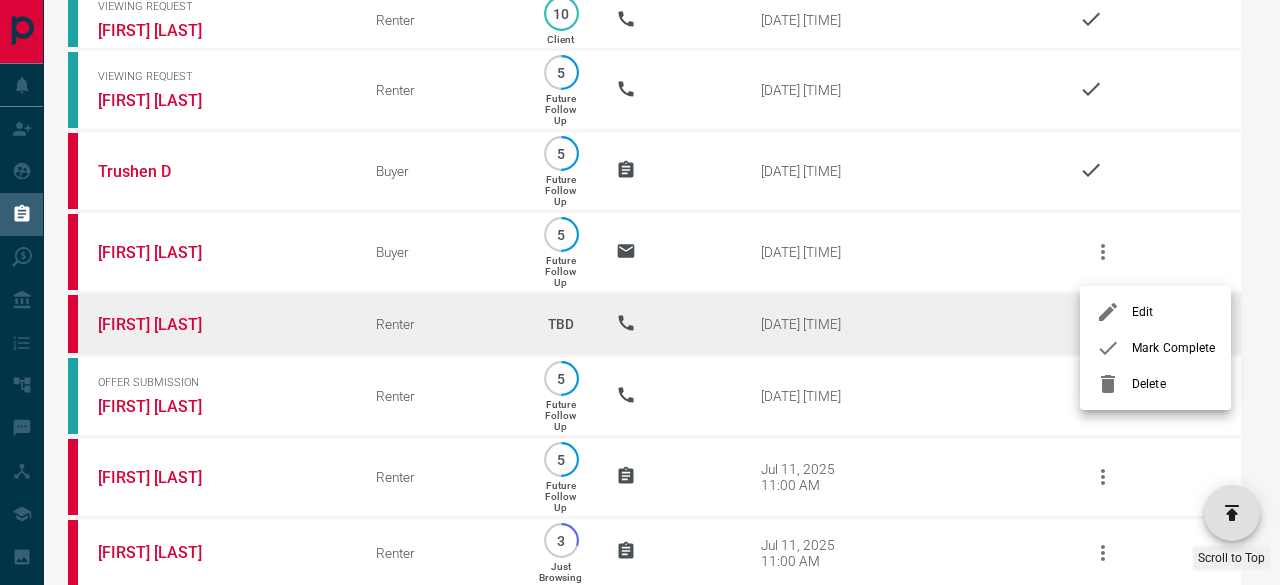 drag, startPoint x: 1116, startPoint y: 340, endPoint x: 1096, endPoint y: 331, distance: 21.931713 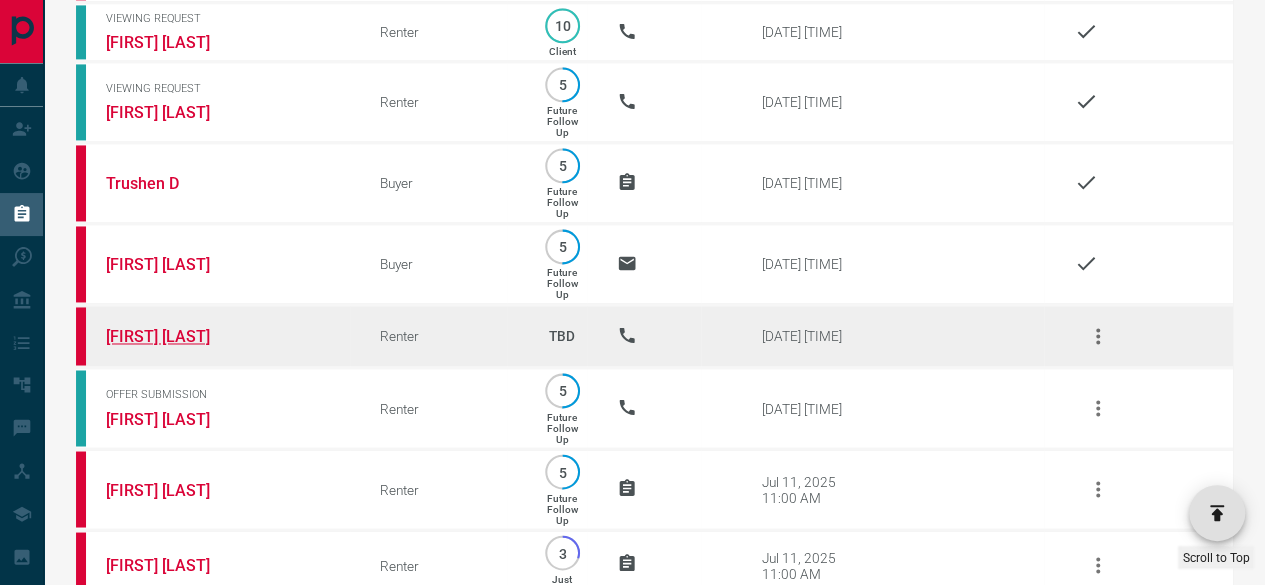 click on "[FIRST] [LAST]" at bounding box center (181, 336) 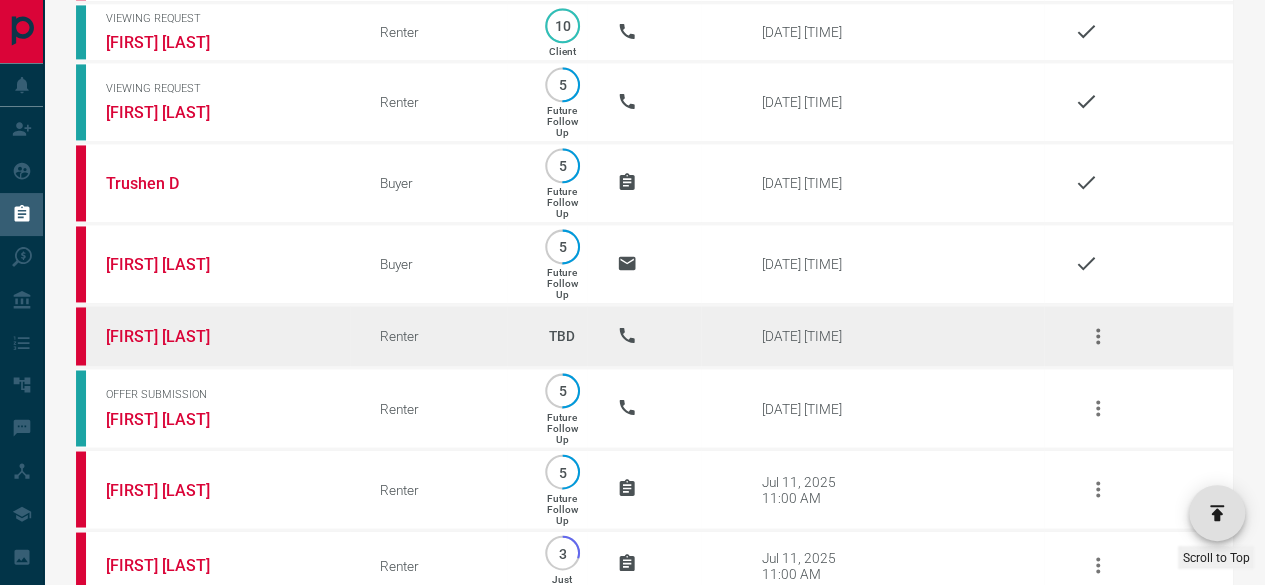 click 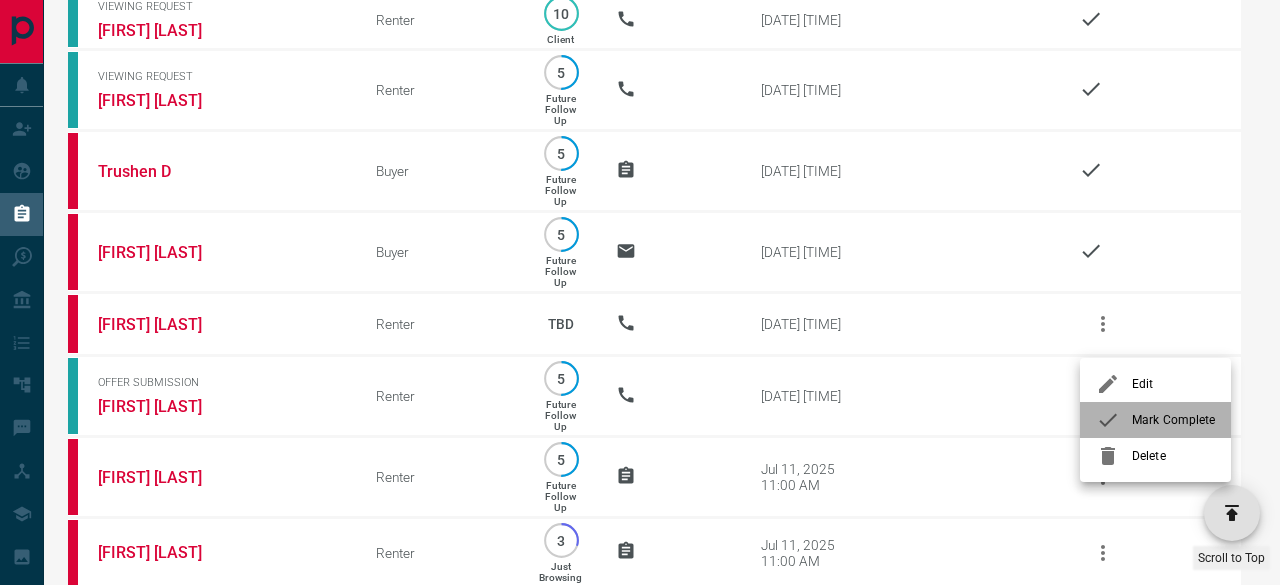 click on "Mark Complete" at bounding box center (1173, 420) 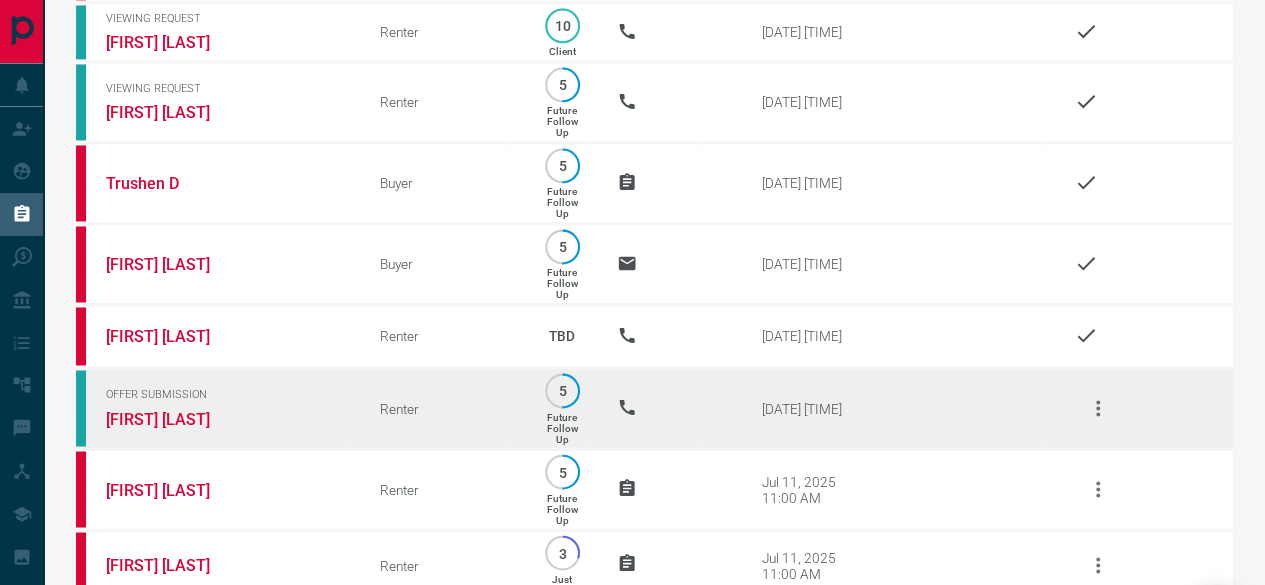 scroll, scrollTop: 1697, scrollLeft: 0, axis: vertical 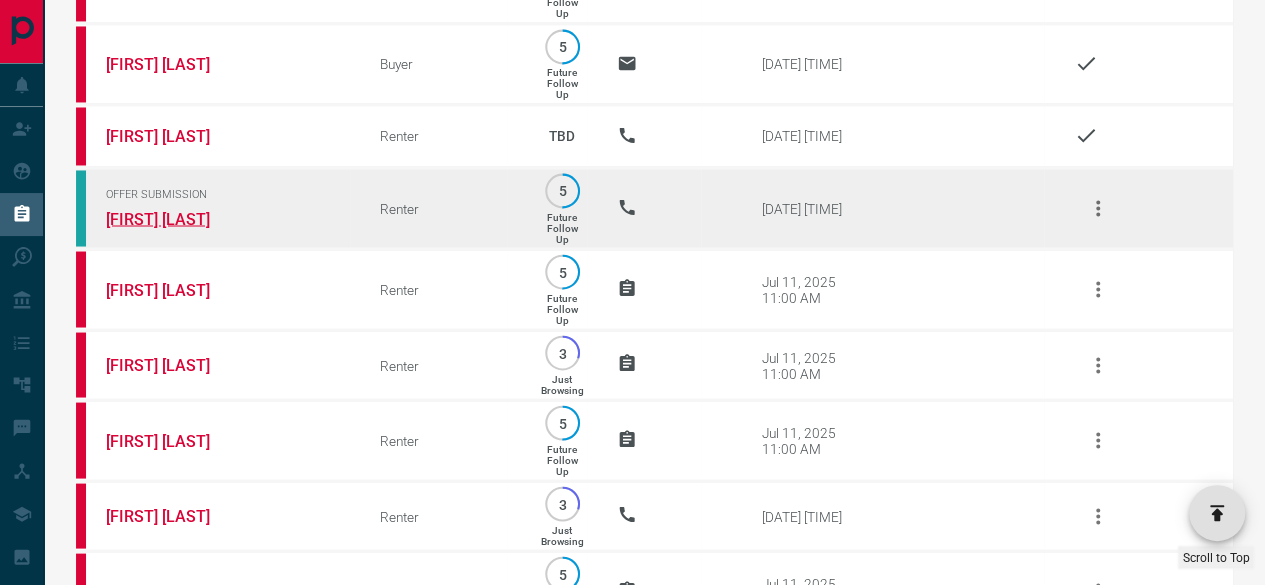 click on "[FIRST] [LAST]" at bounding box center (181, 218) 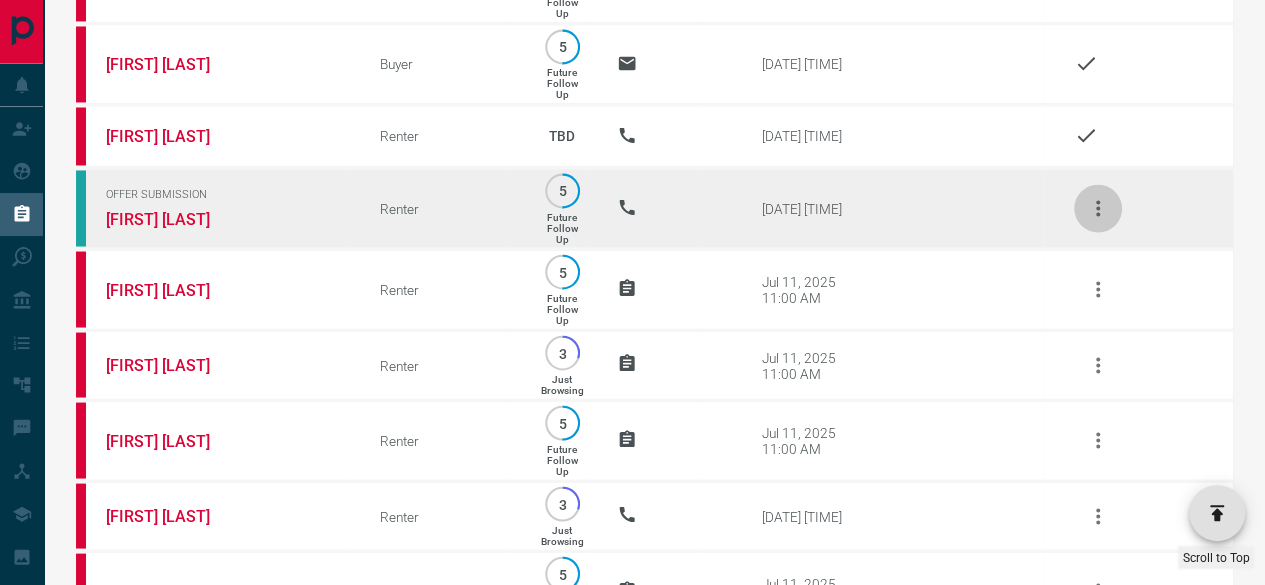 click 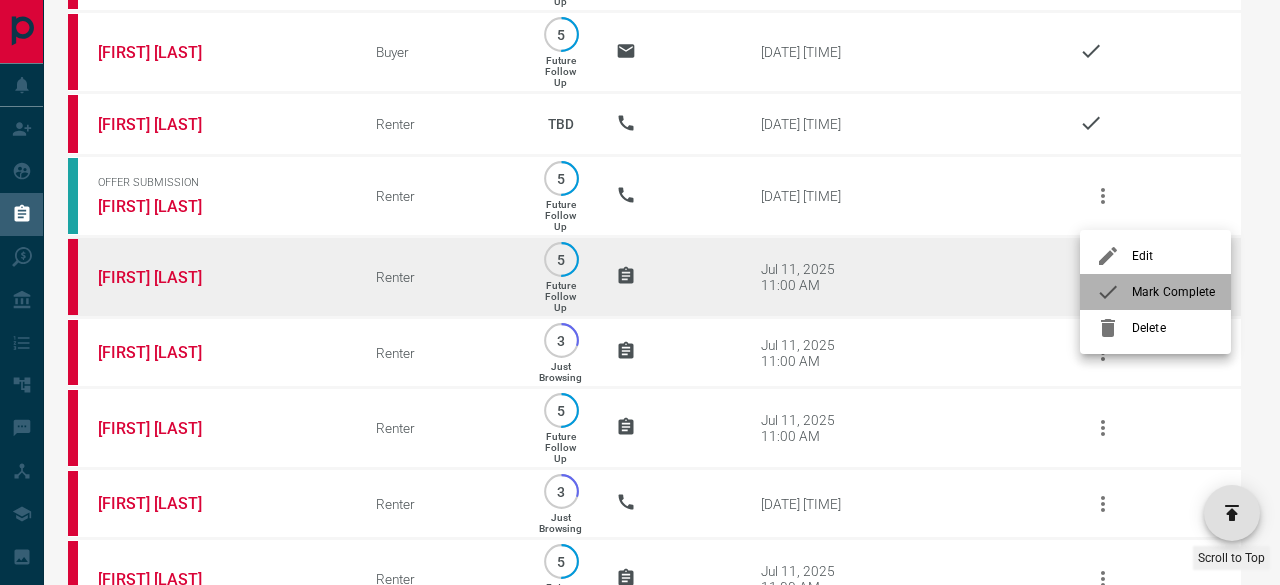 drag, startPoint x: 1130, startPoint y: 292, endPoint x: 1021, endPoint y: 255, distance: 115.10864 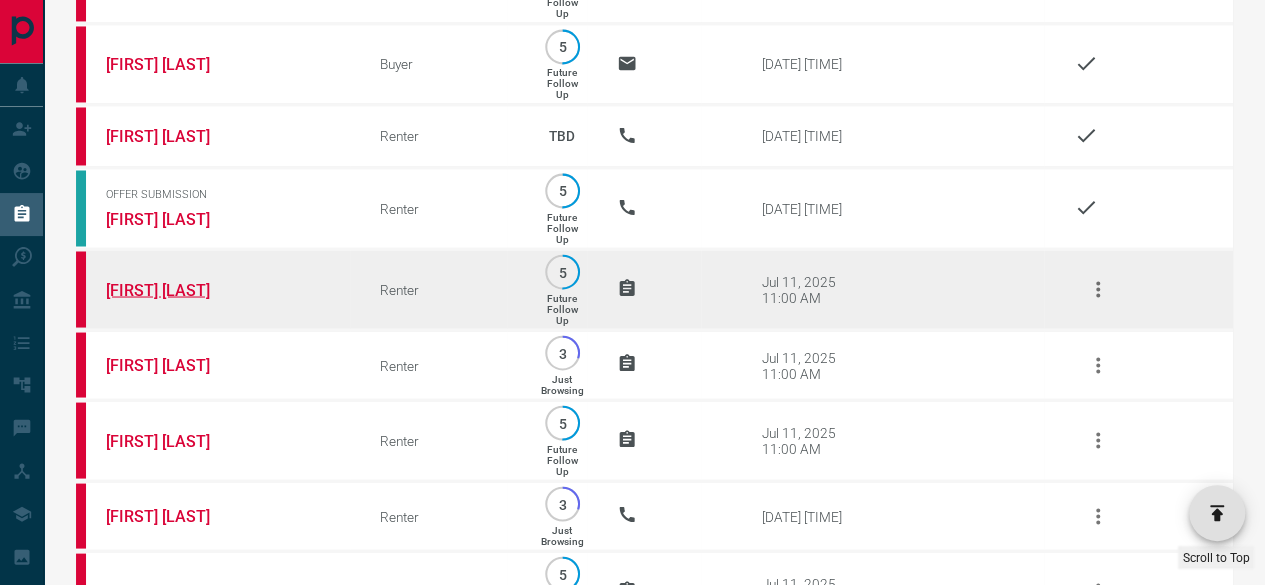 click on "[FIRST] [LAST]" at bounding box center (181, 289) 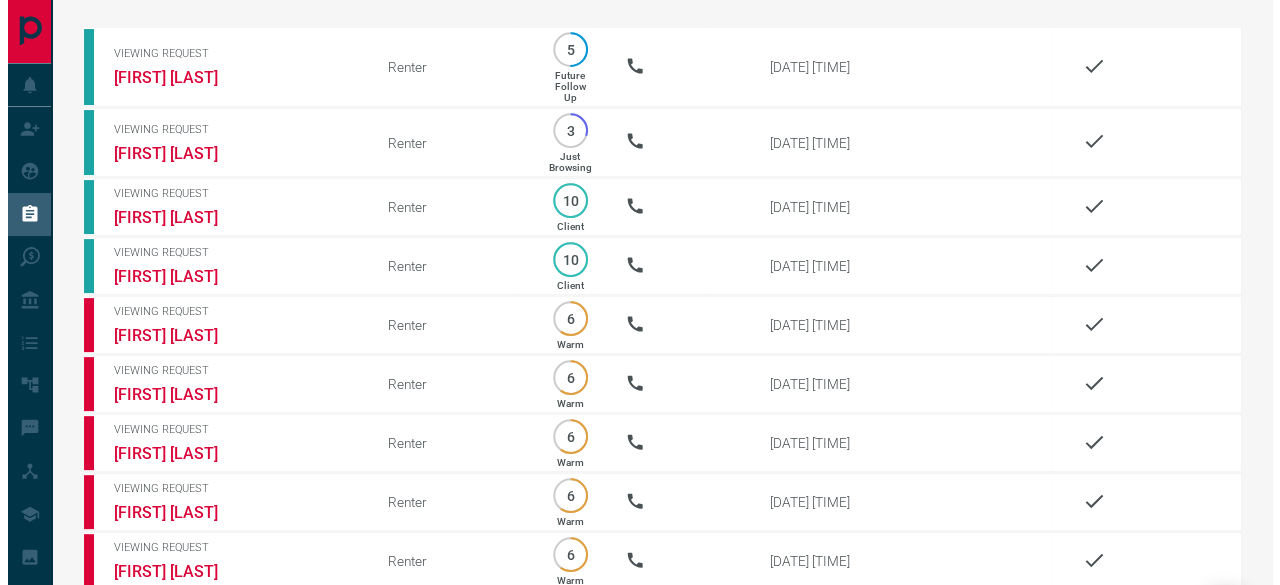 scroll, scrollTop: 0, scrollLeft: 0, axis: both 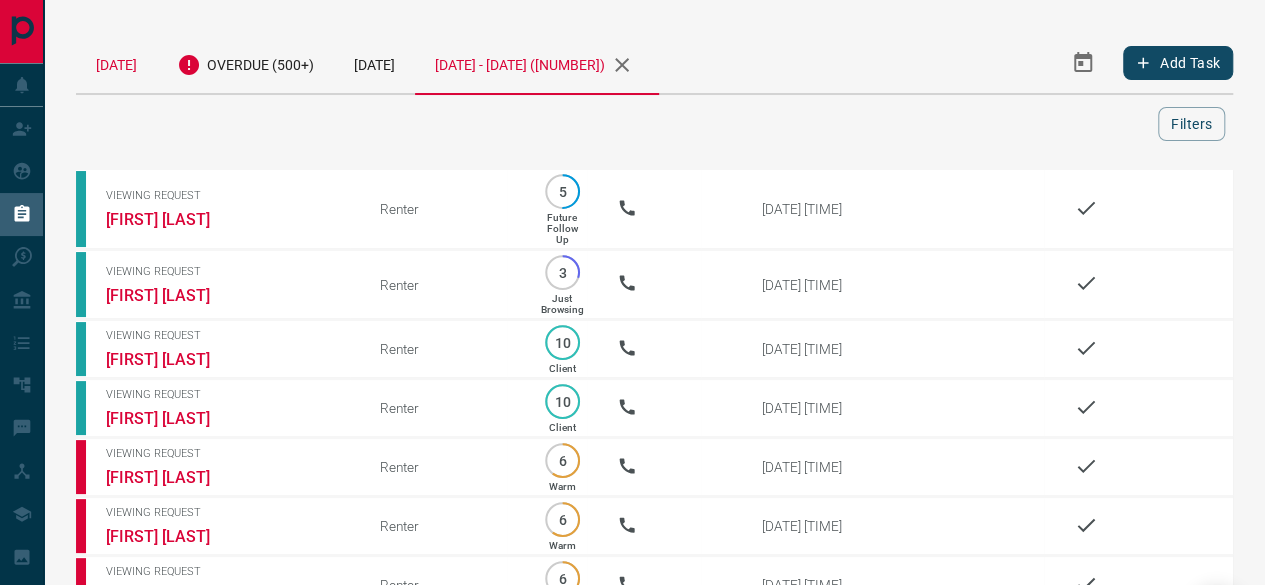 click on "[DATE]" at bounding box center [116, 62] 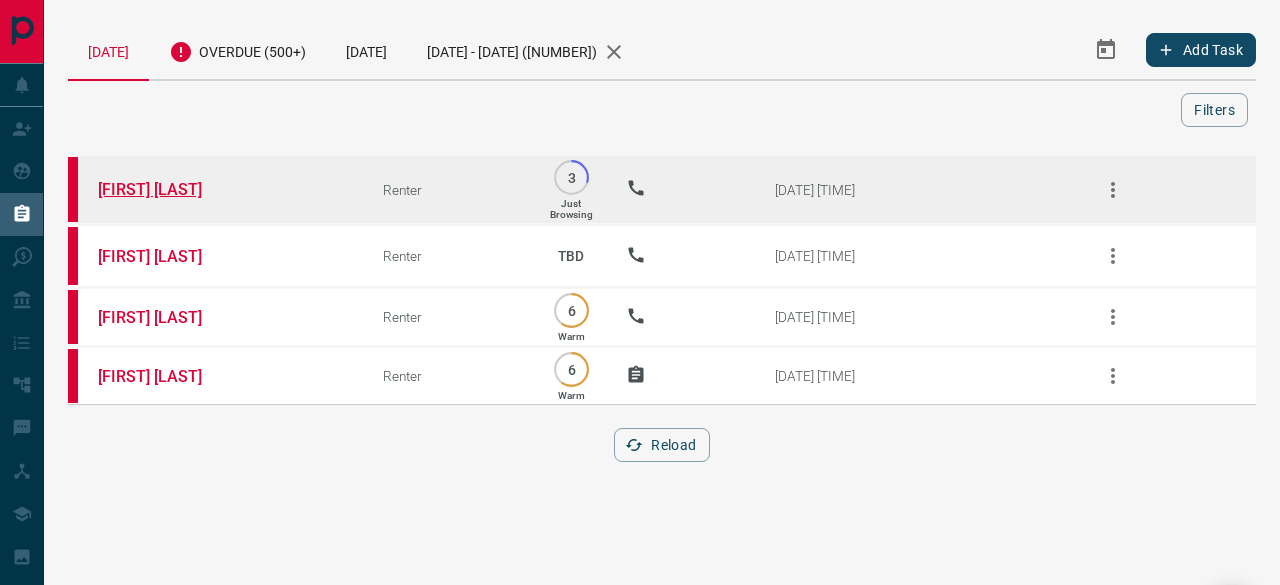 click on "[FIRST] [LAST]" at bounding box center (173, 189) 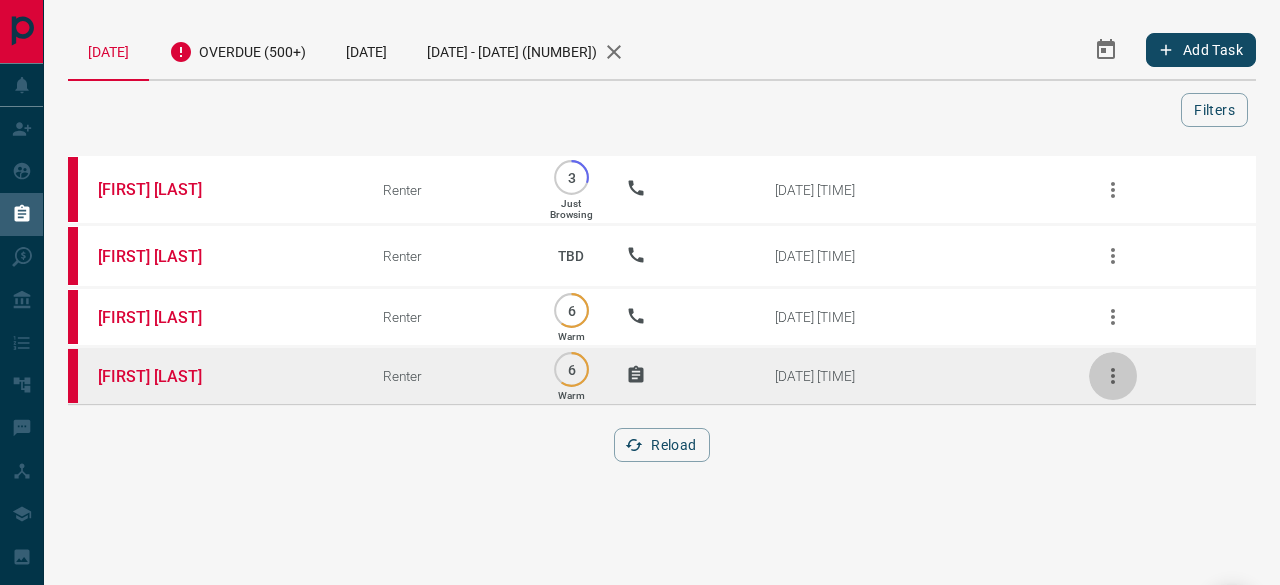 click at bounding box center (1113, 376) 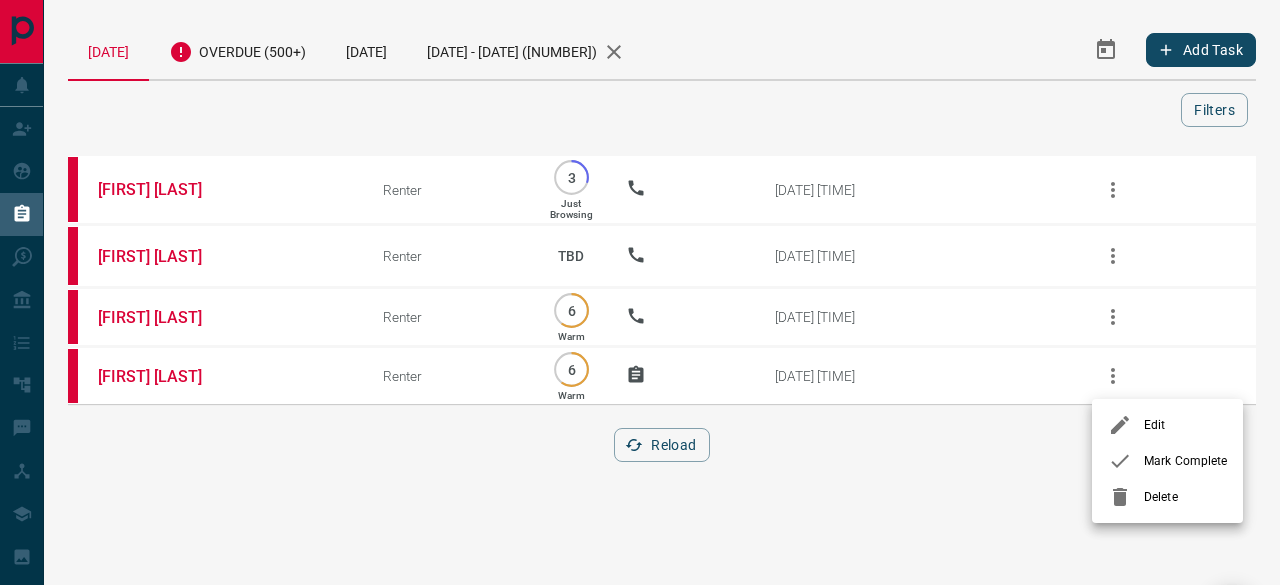 click on "Delete" at bounding box center [1185, 497] 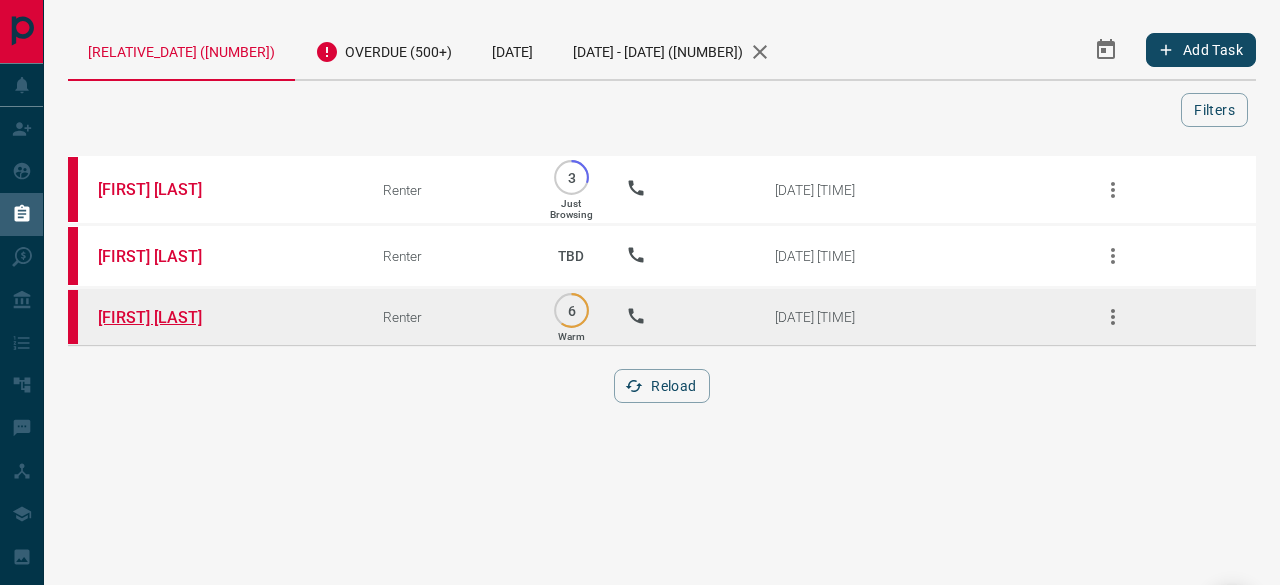 click on "[FIRST] [LAST]" at bounding box center [173, 317] 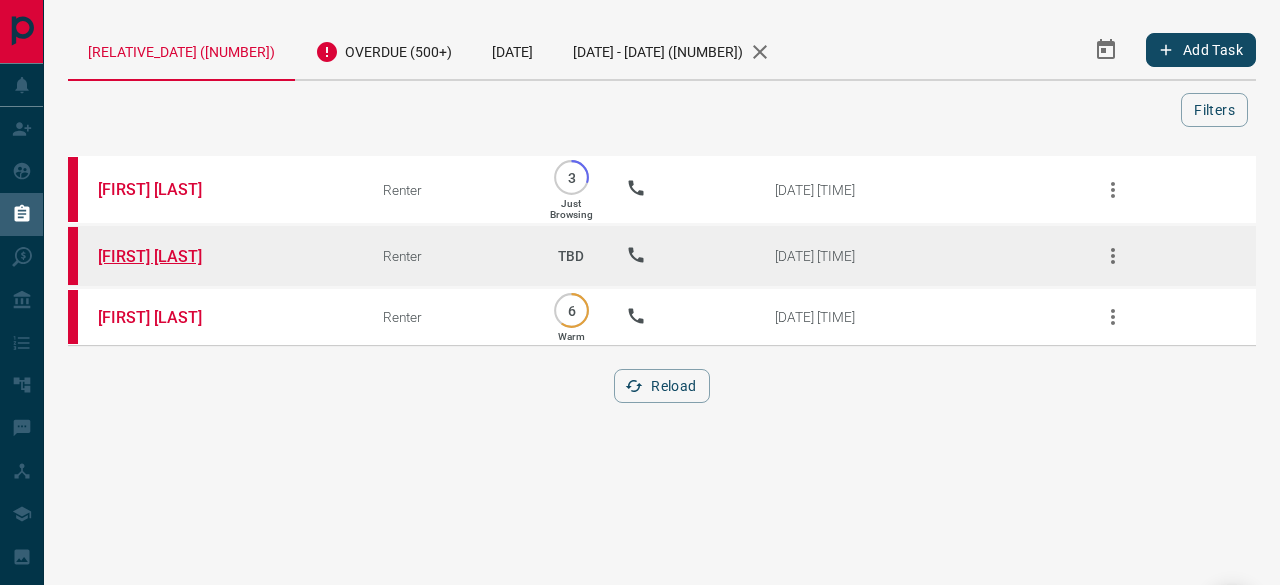 click on "[FIRST] [LAST]" at bounding box center (173, 256) 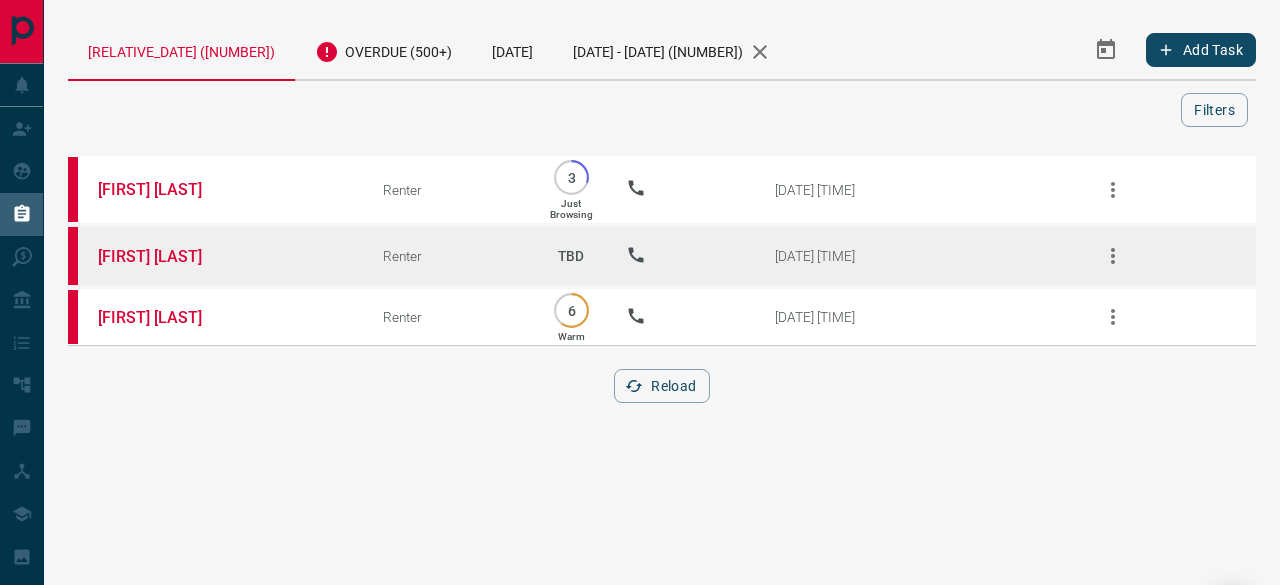 click 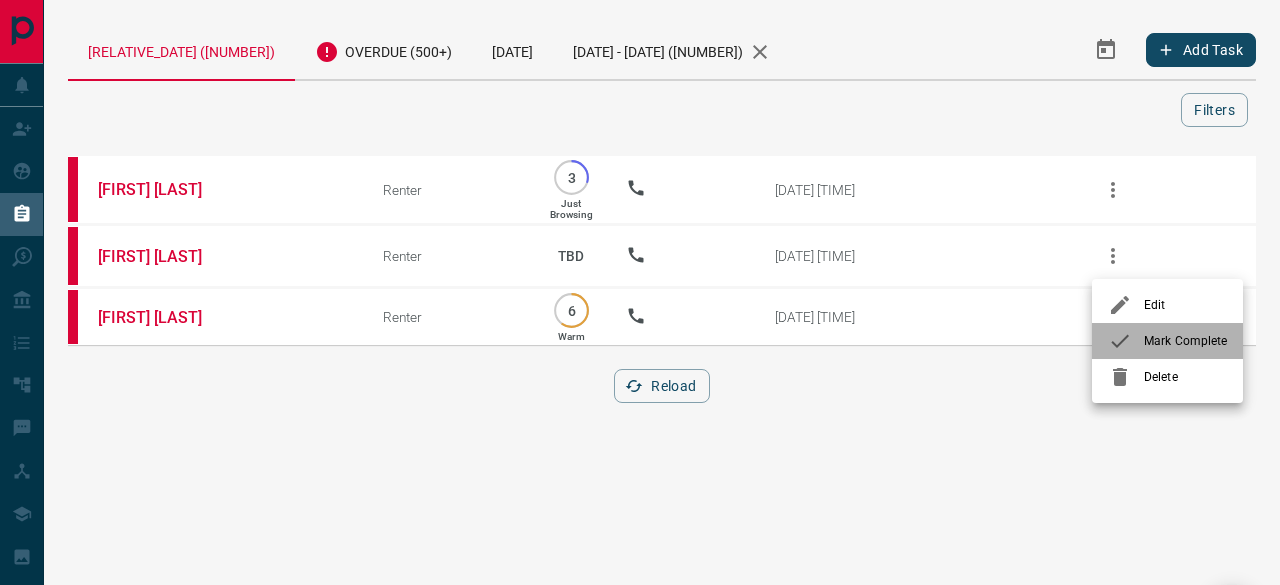 click on "Mark Complete" at bounding box center [1185, 341] 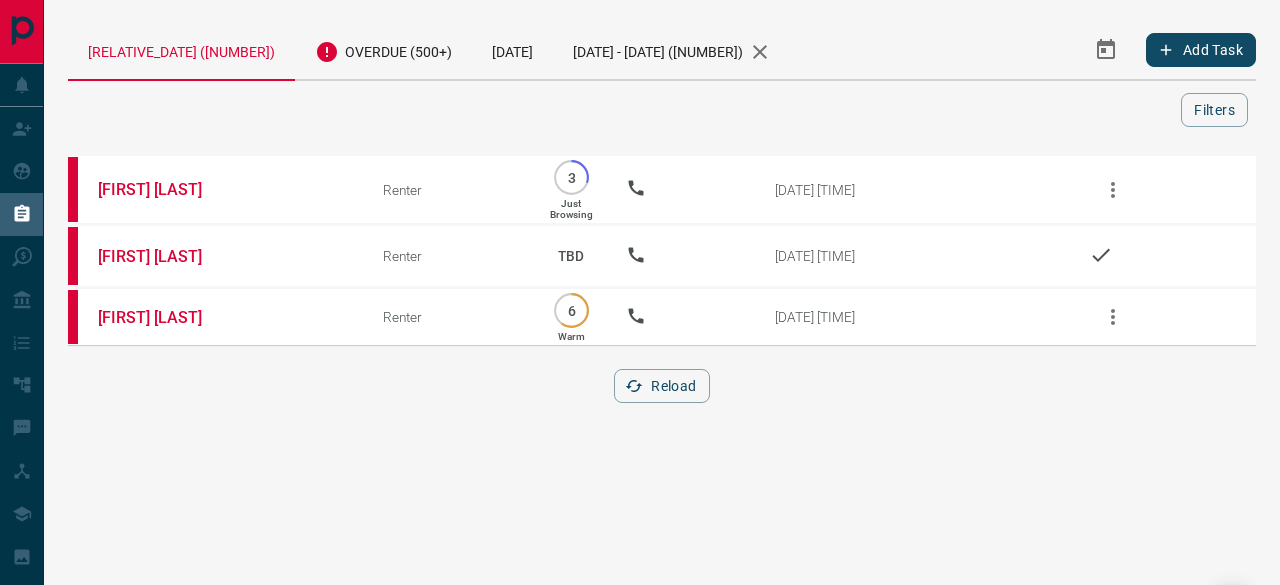 click on "Reload" at bounding box center [662, 386] 